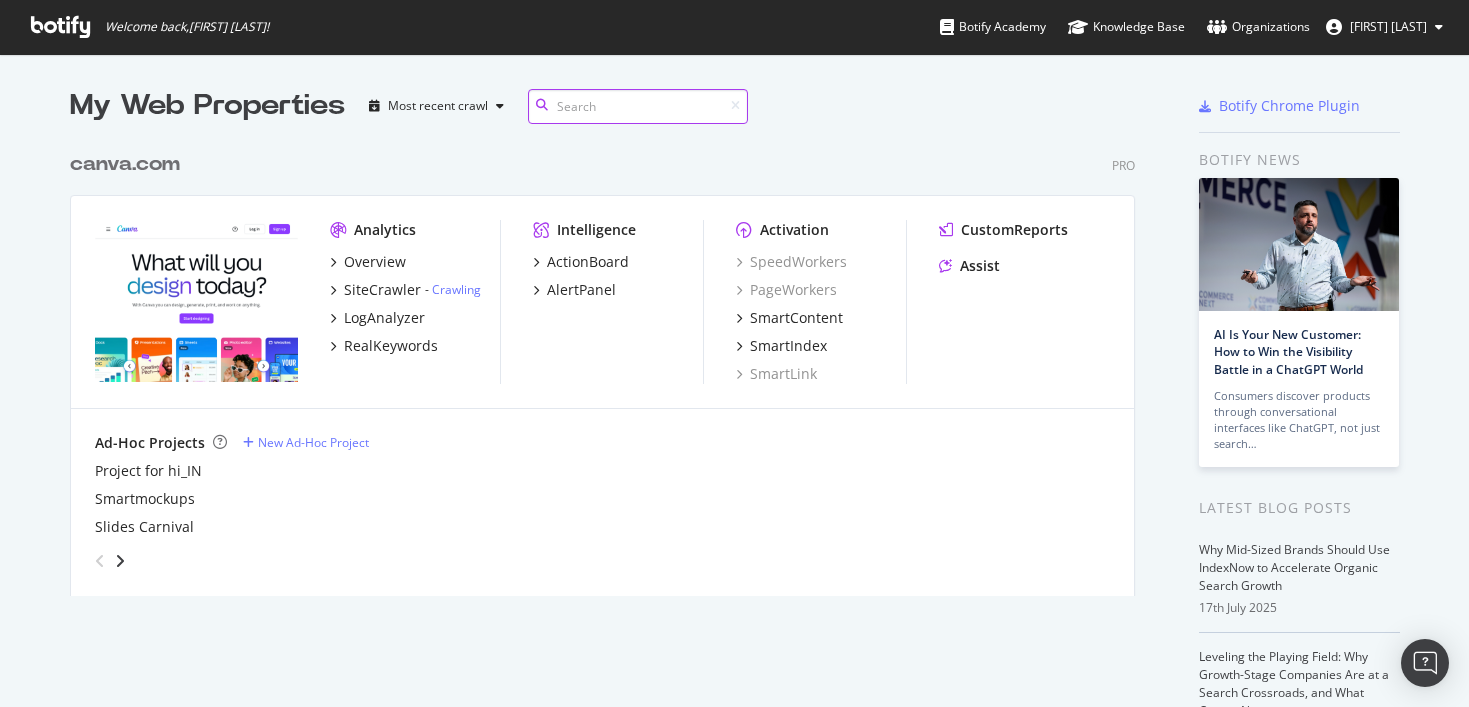 scroll, scrollTop: 0, scrollLeft: 0, axis: both 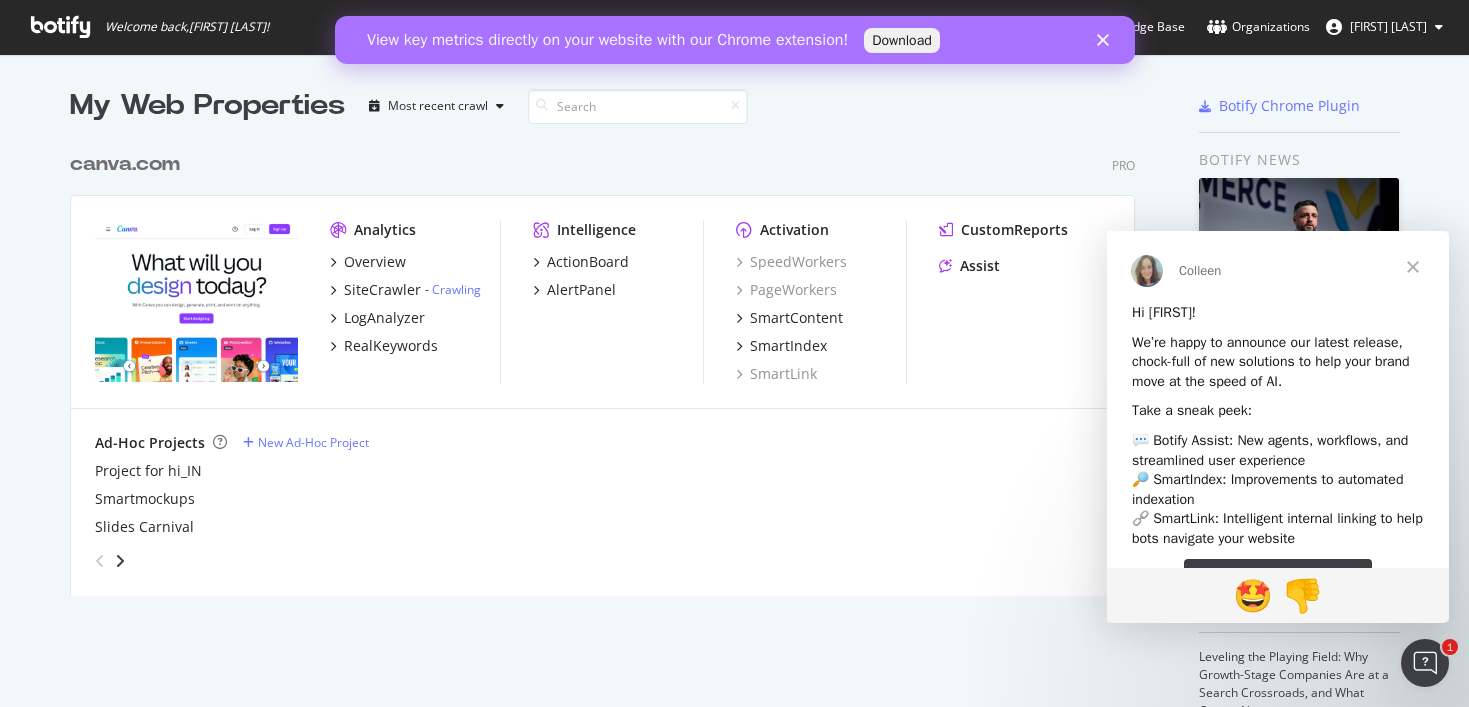 click 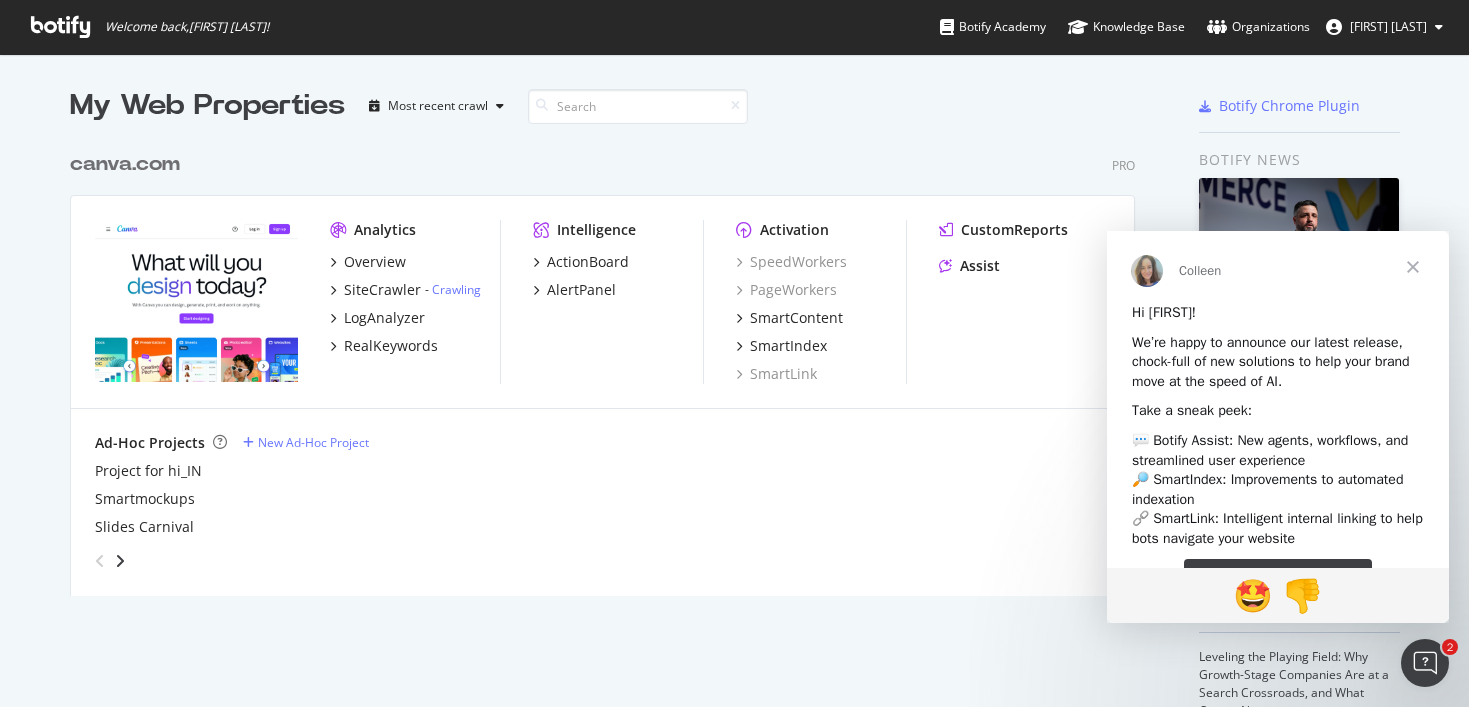 click at bounding box center (1413, 267) 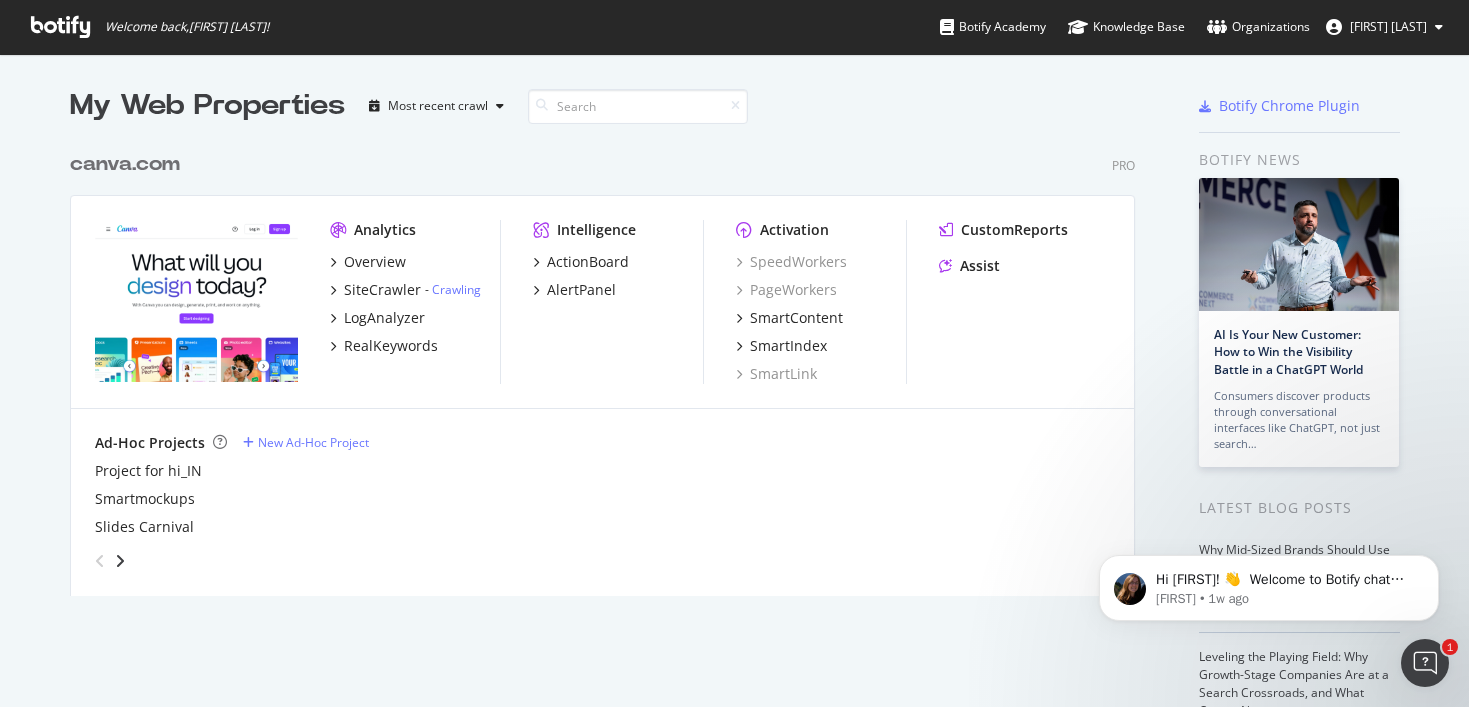scroll, scrollTop: 0, scrollLeft: 0, axis: both 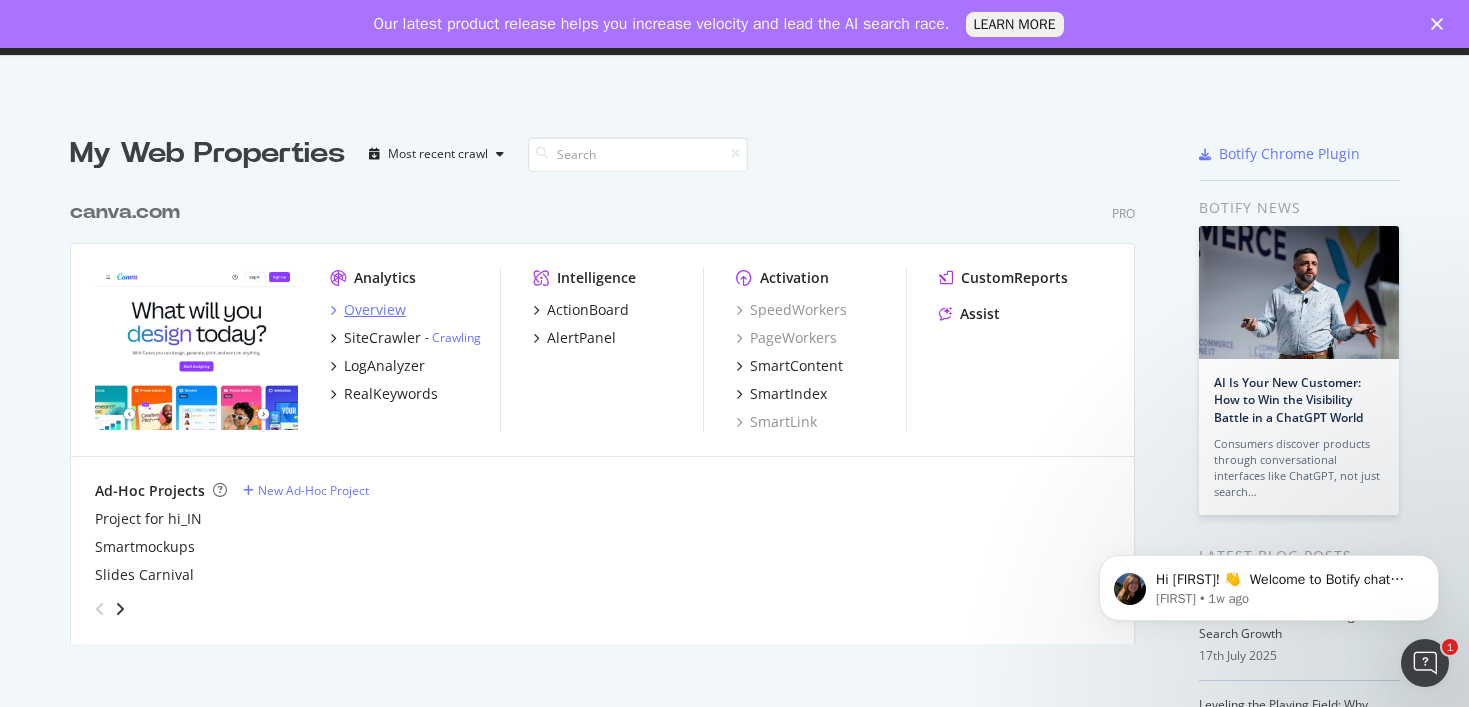 click on "Overview" at bounding box center (375, 310) 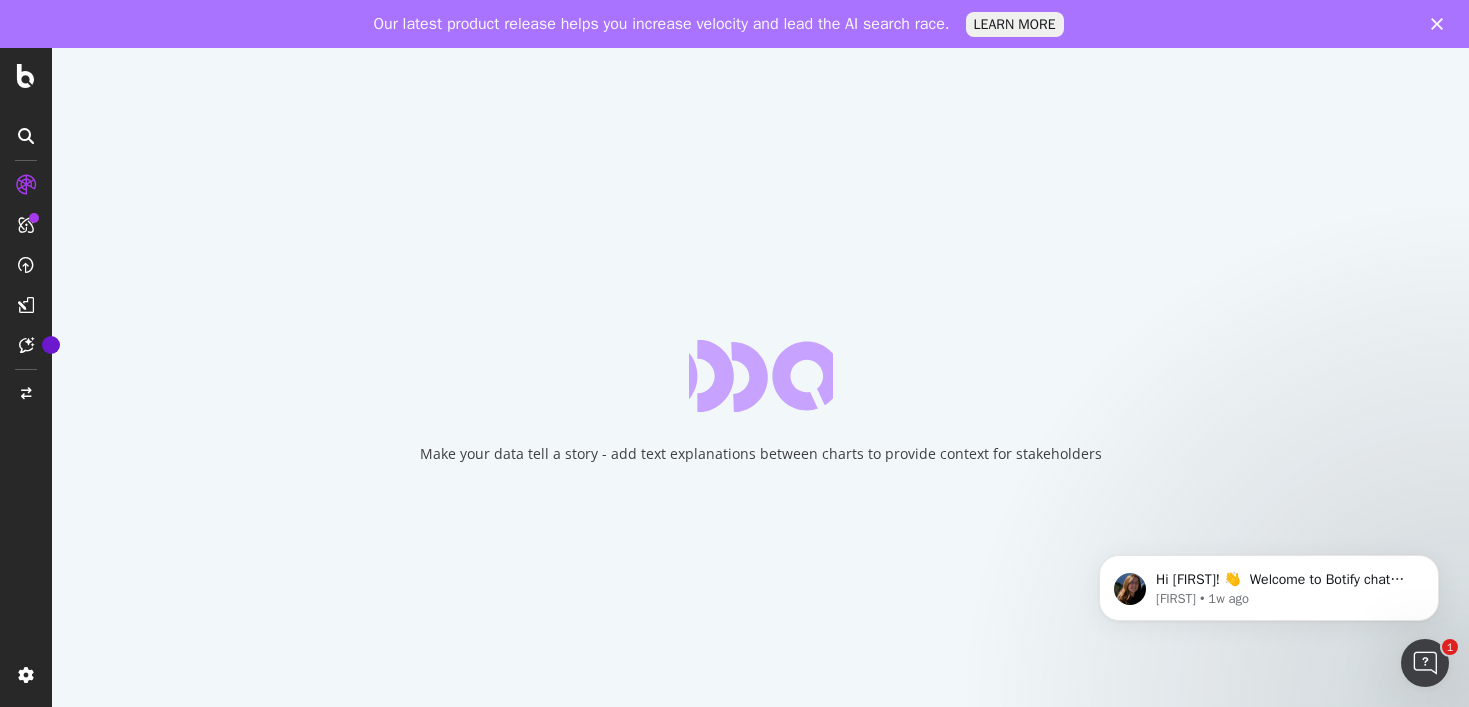 click 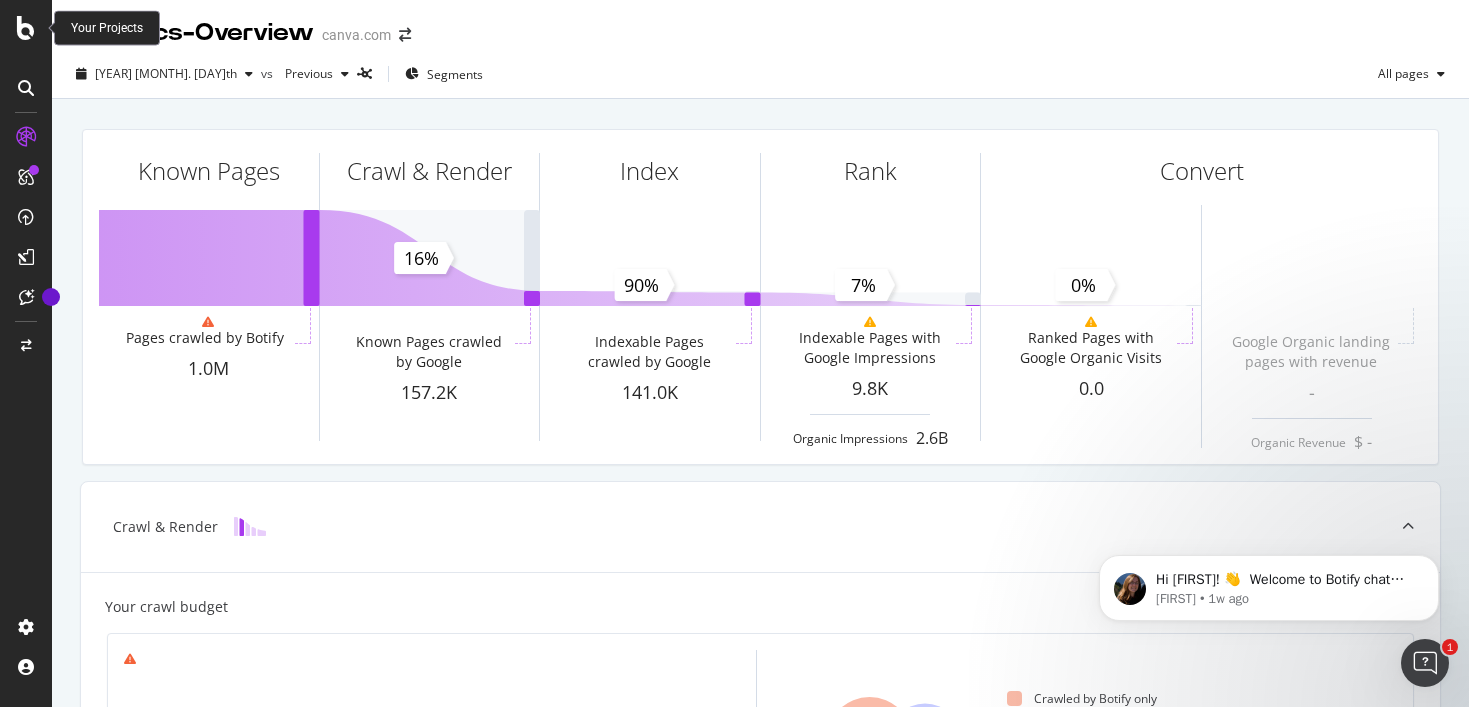 click at bounding box center [26, 28] 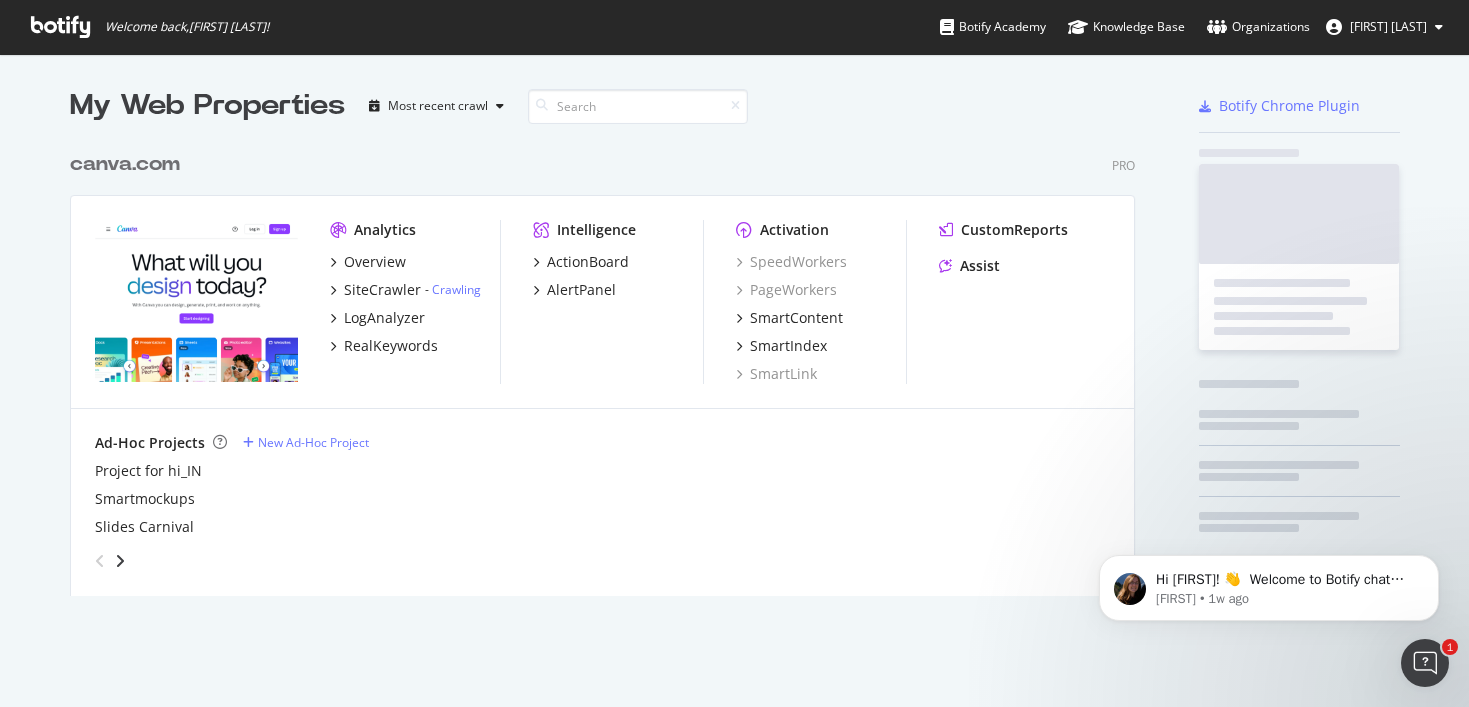 scroll, scrollTop: 1, scrollLeft: 1, axis: both 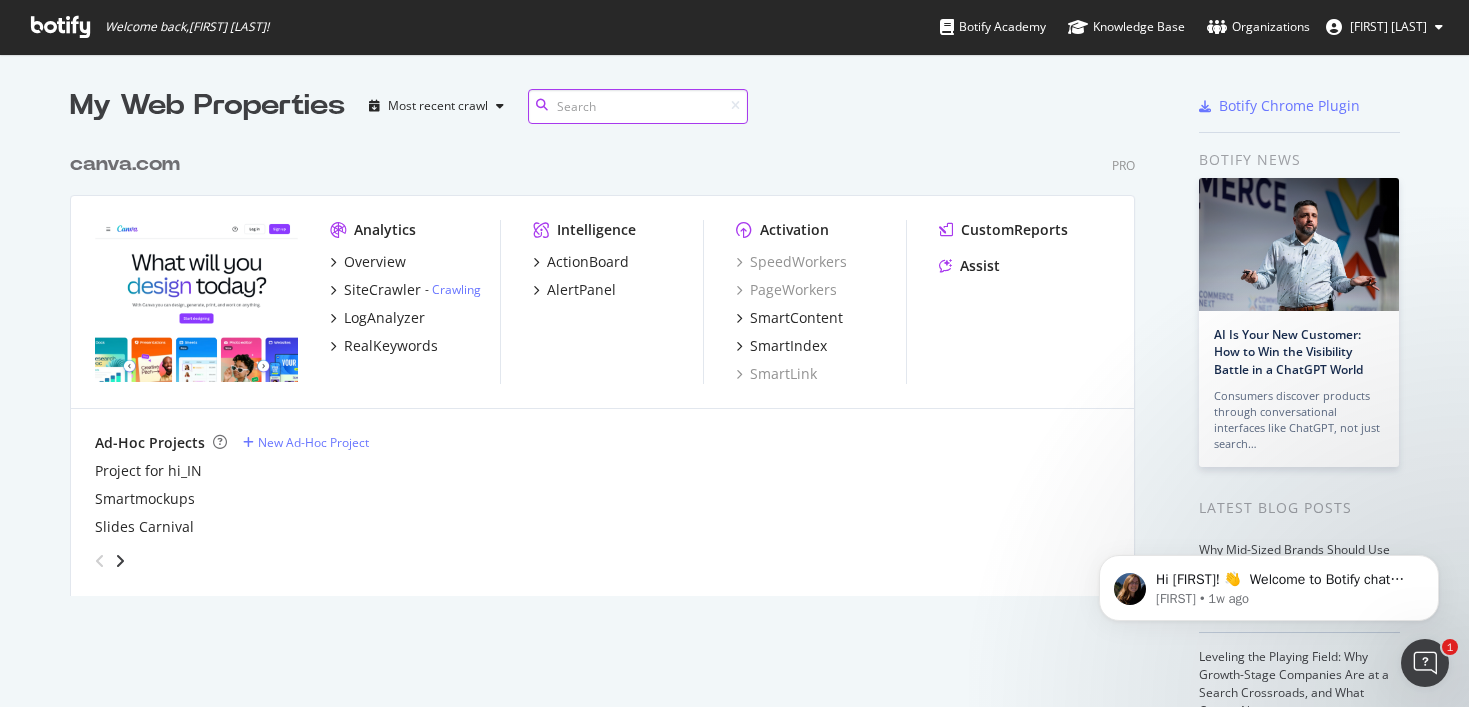click at bounding box center [638, 106] 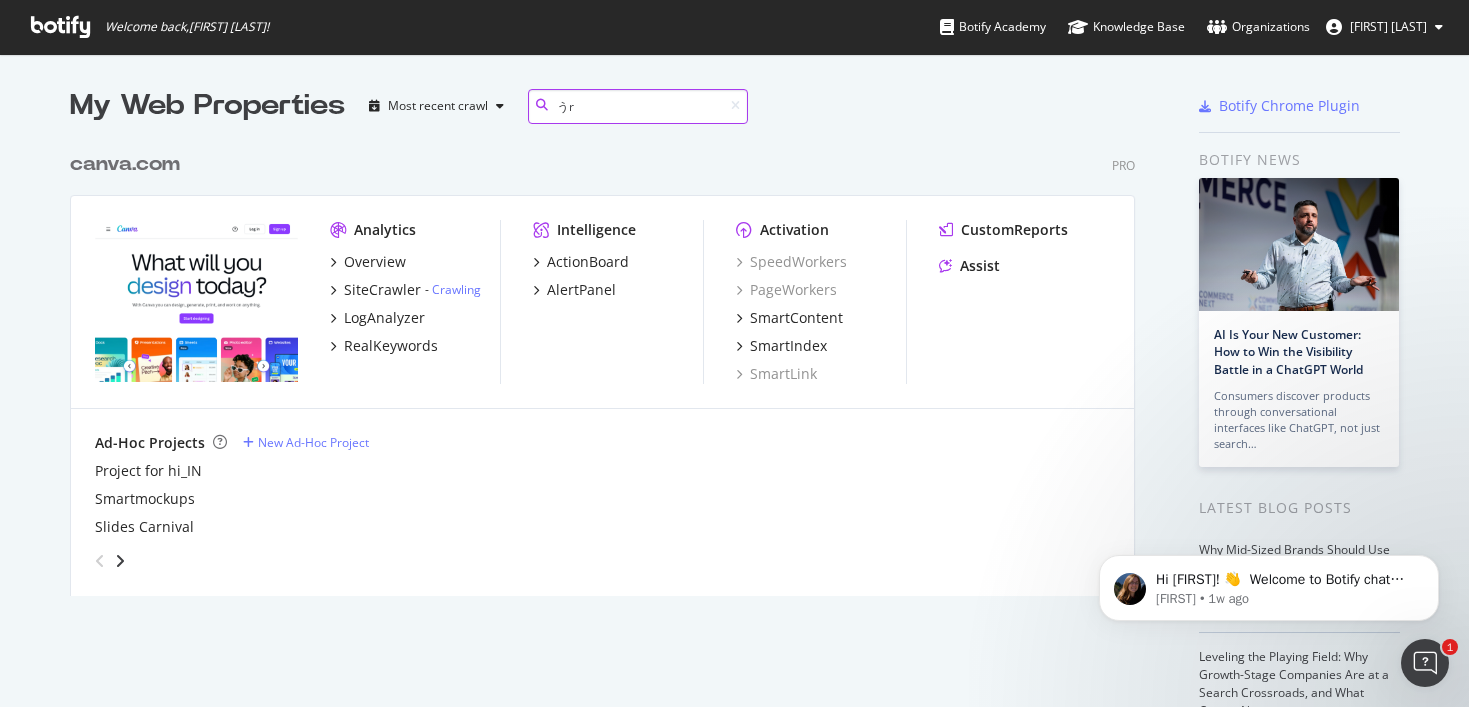 type on "う" 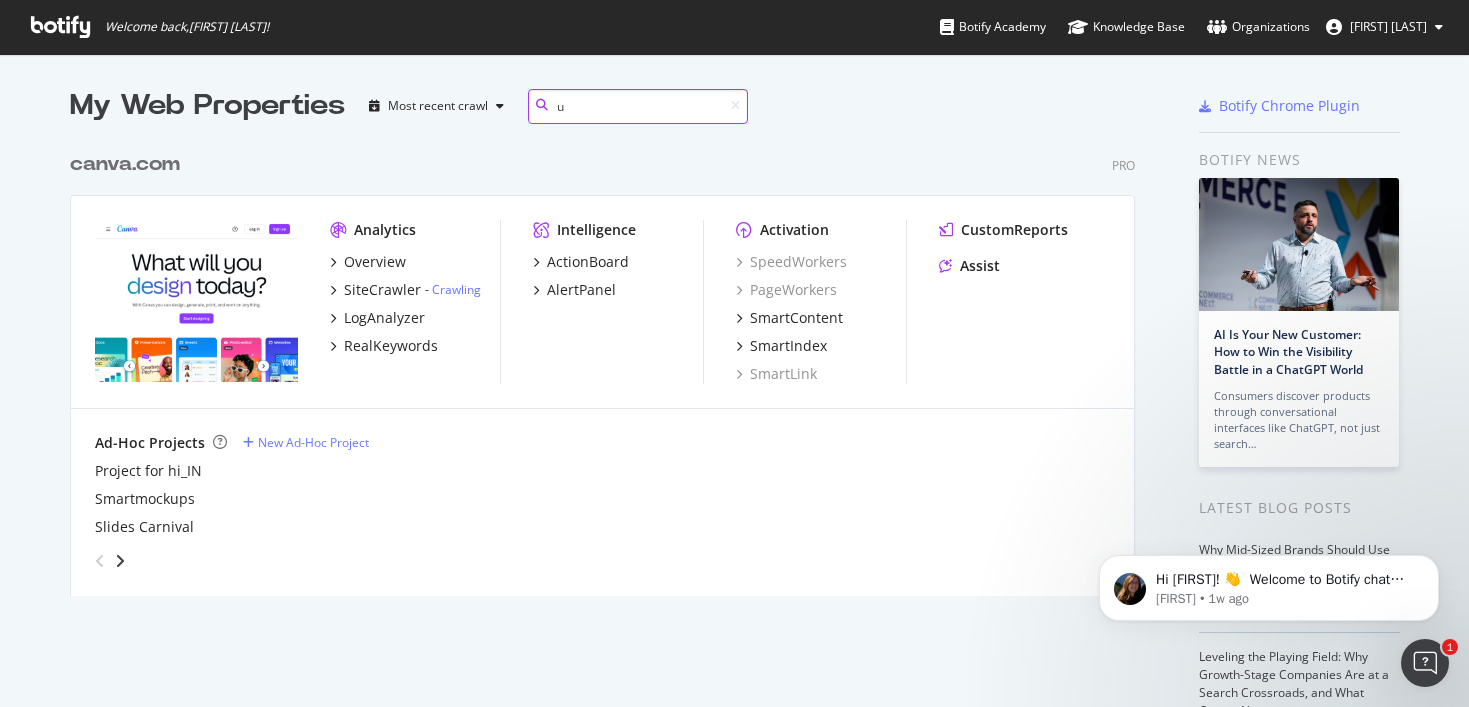scroll, scrollTop: 1, scrollLeft: 1, axis: both 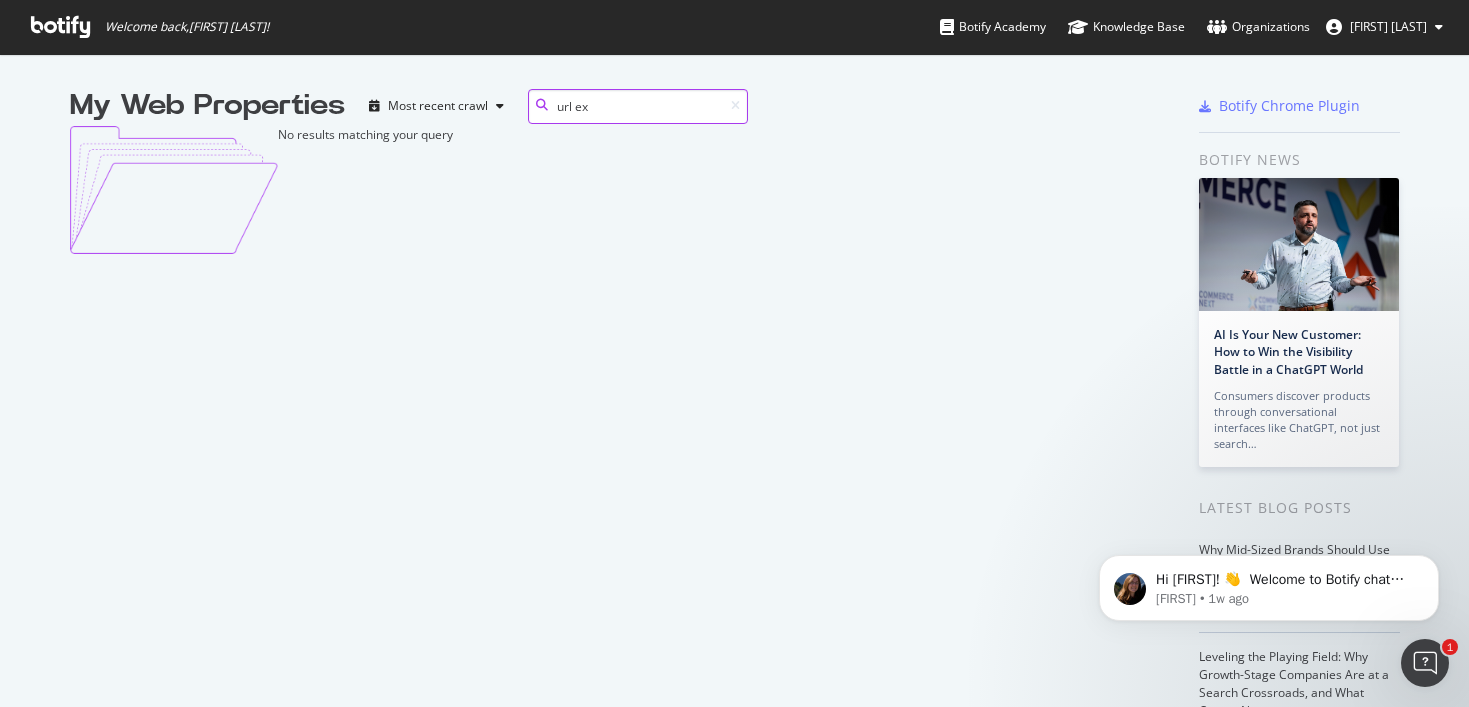 type on "url ex" 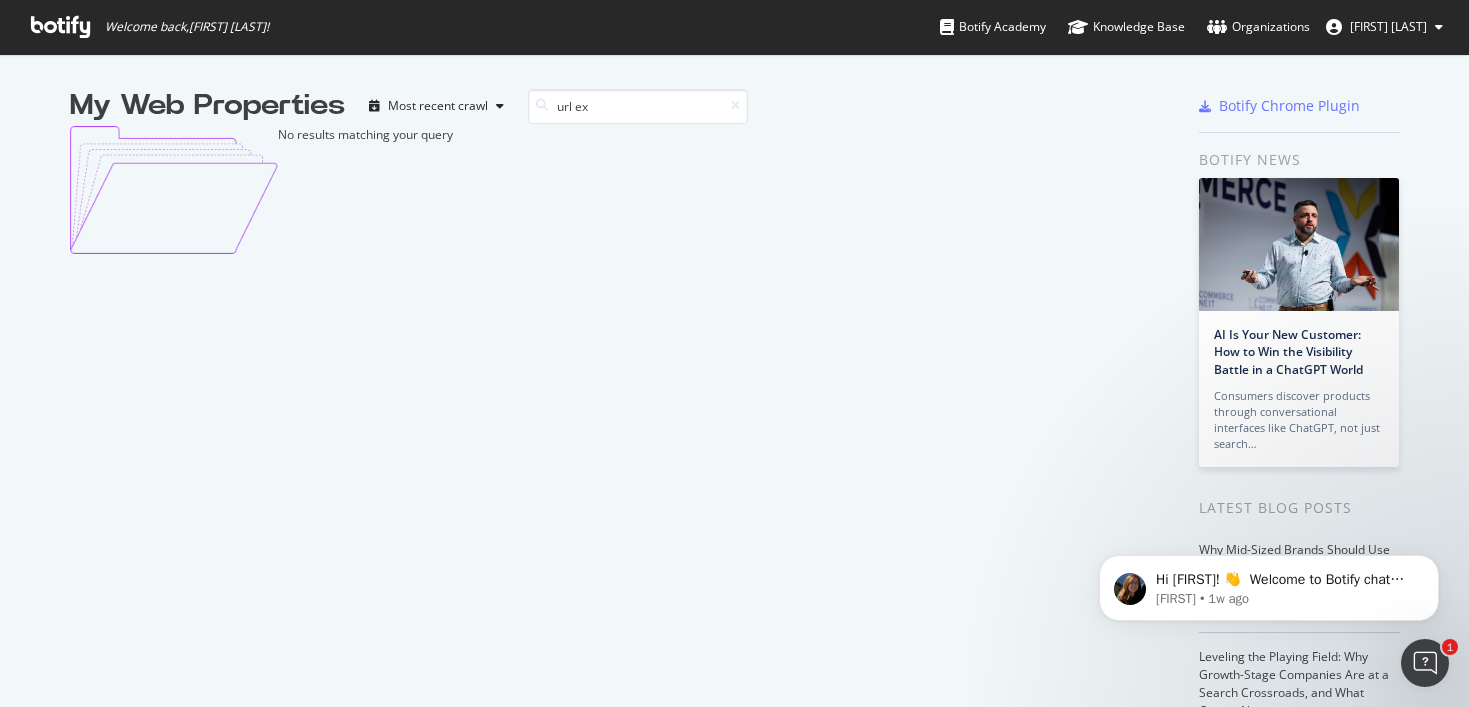 click on "Reina Ohnishi" at bounding box center [1388, 26] 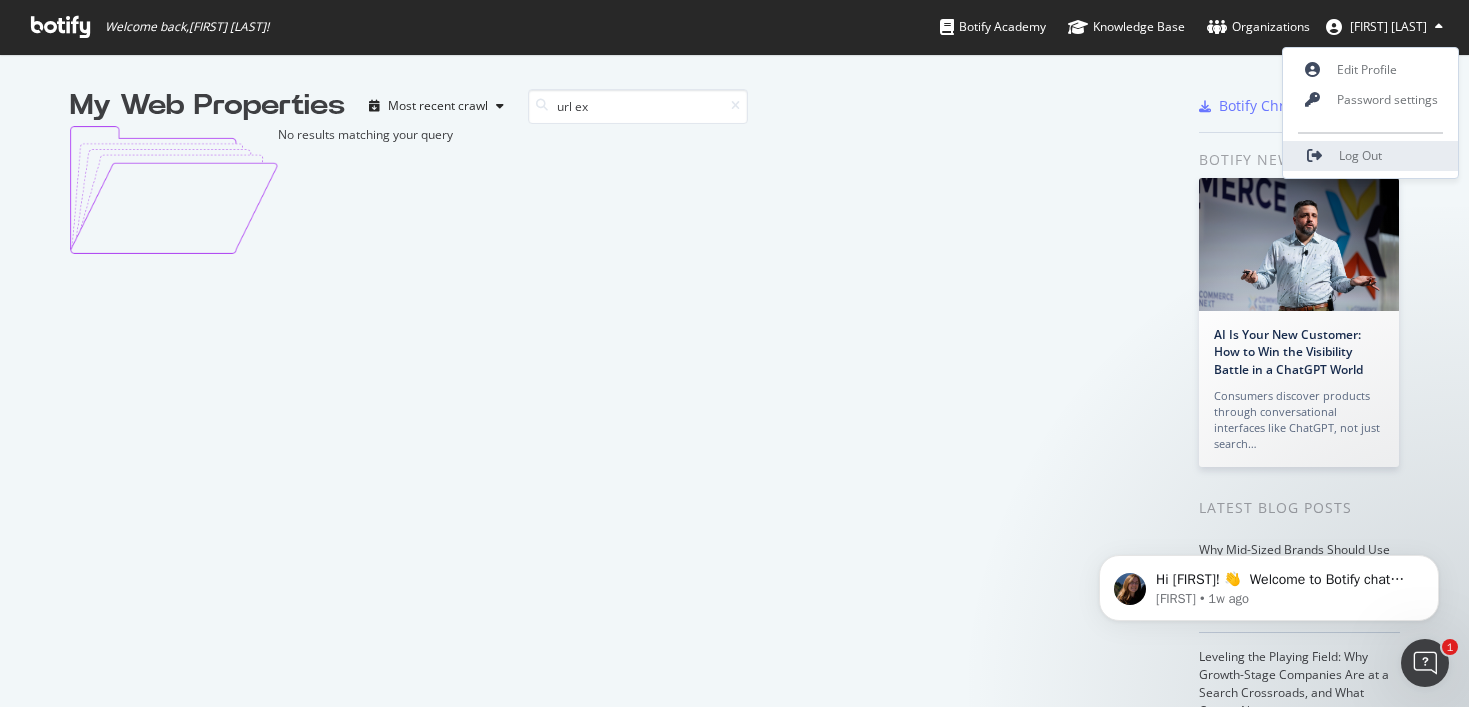 click at bounding box center (1315, 156) 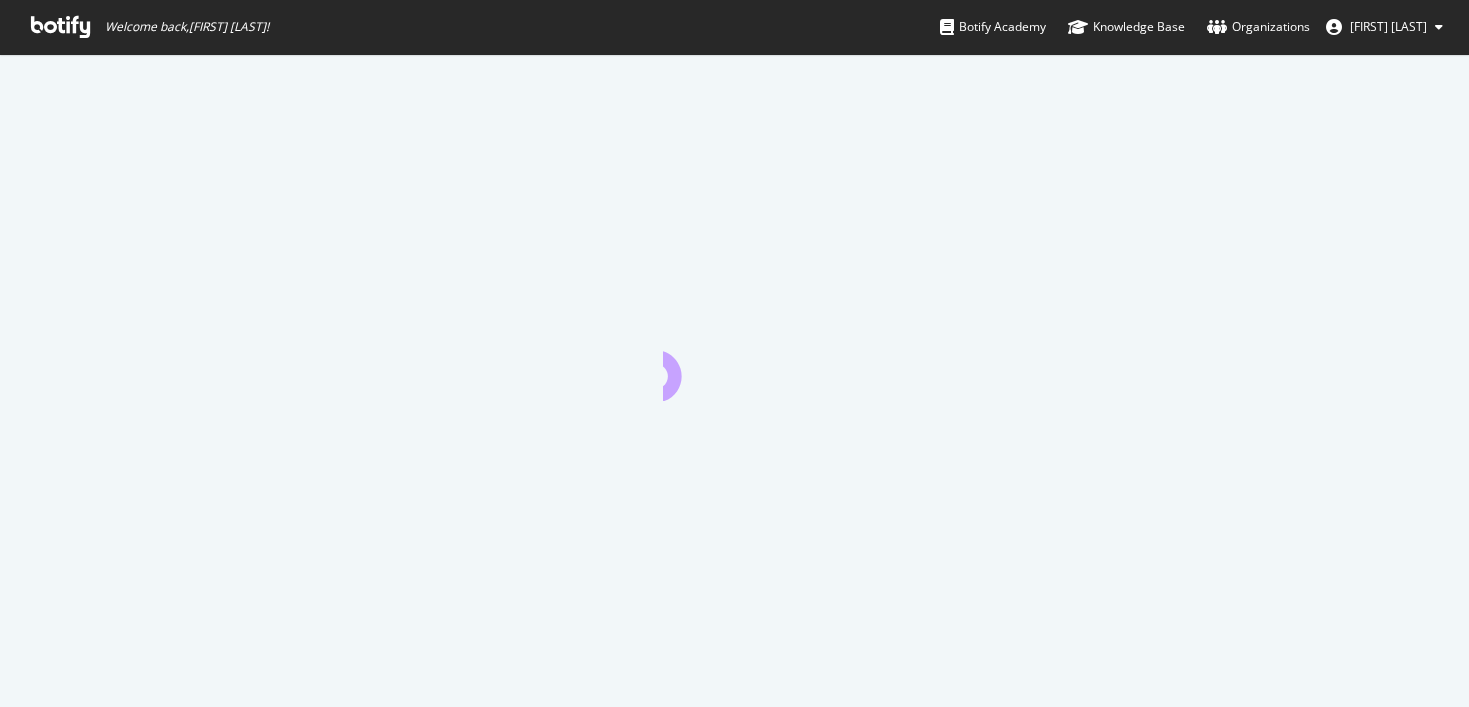 scroll, scrollTop: 0, scrollLeft: 0, axis: both 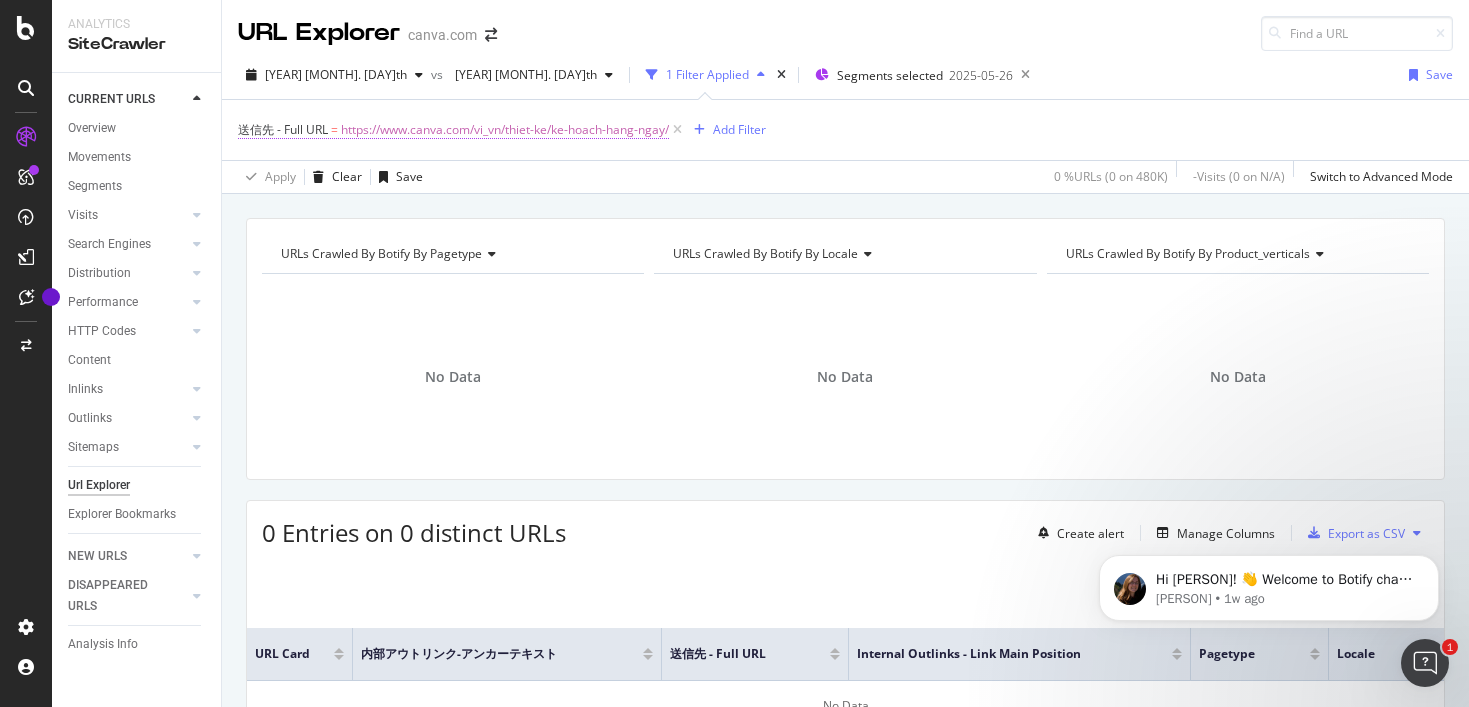 click on "送信先 - Full URL" at bounding box center (283, 129) 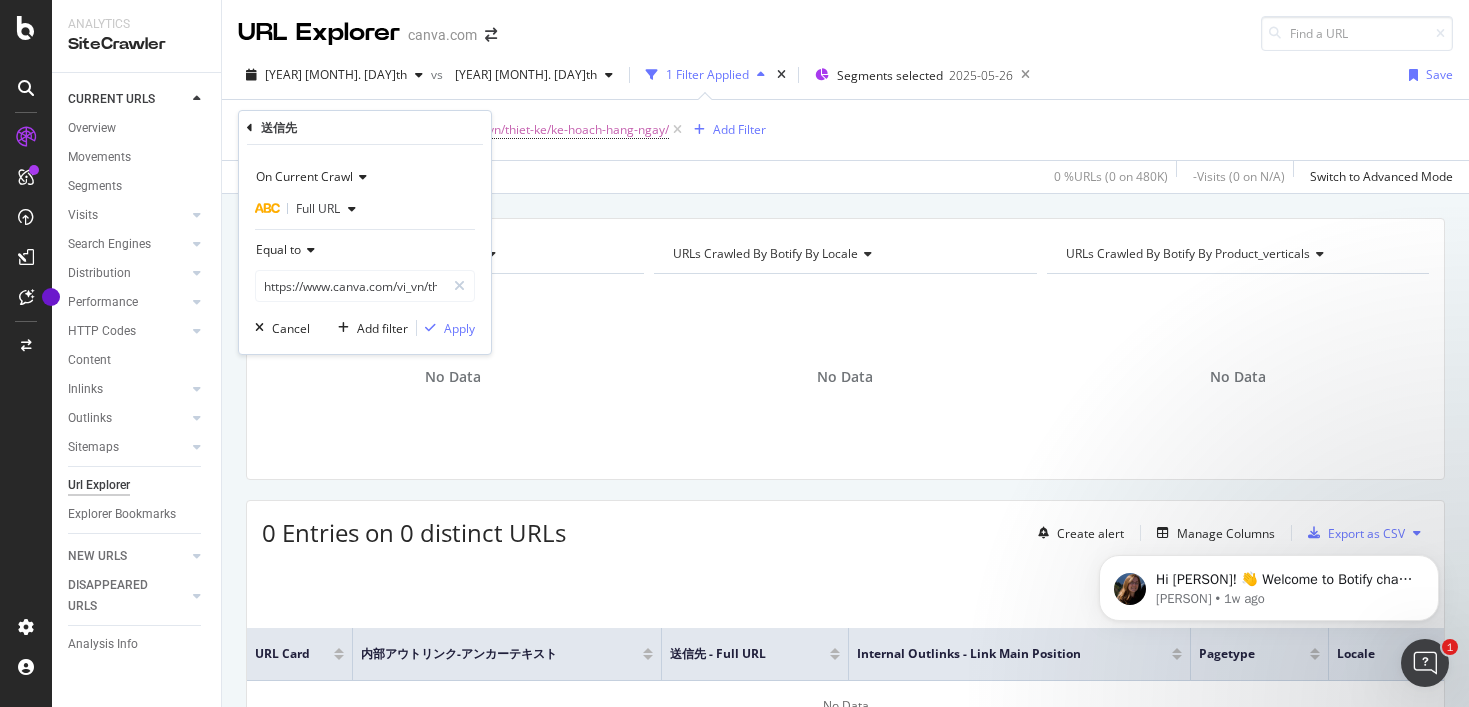 click on "Apply Clear Save 0 %  URLs ( 0 on 480K ) -  Visits ( 0 on N/A ) Switch to Advanced Mode" at bounding box center [845, 176] 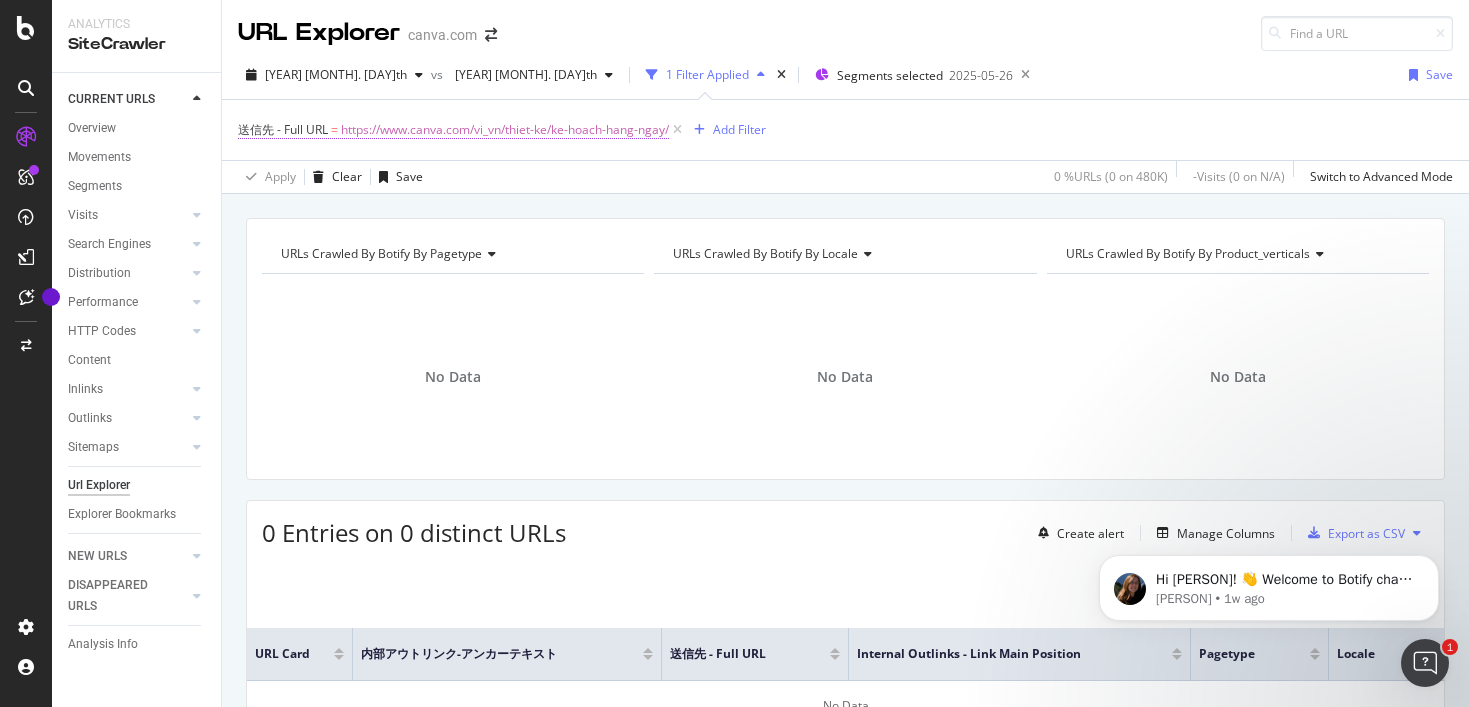 click on "https://www.canva.com/vi_vn/thiet-ke/ke-hoach-hang-ngay/" at bounding box center (505, 130) 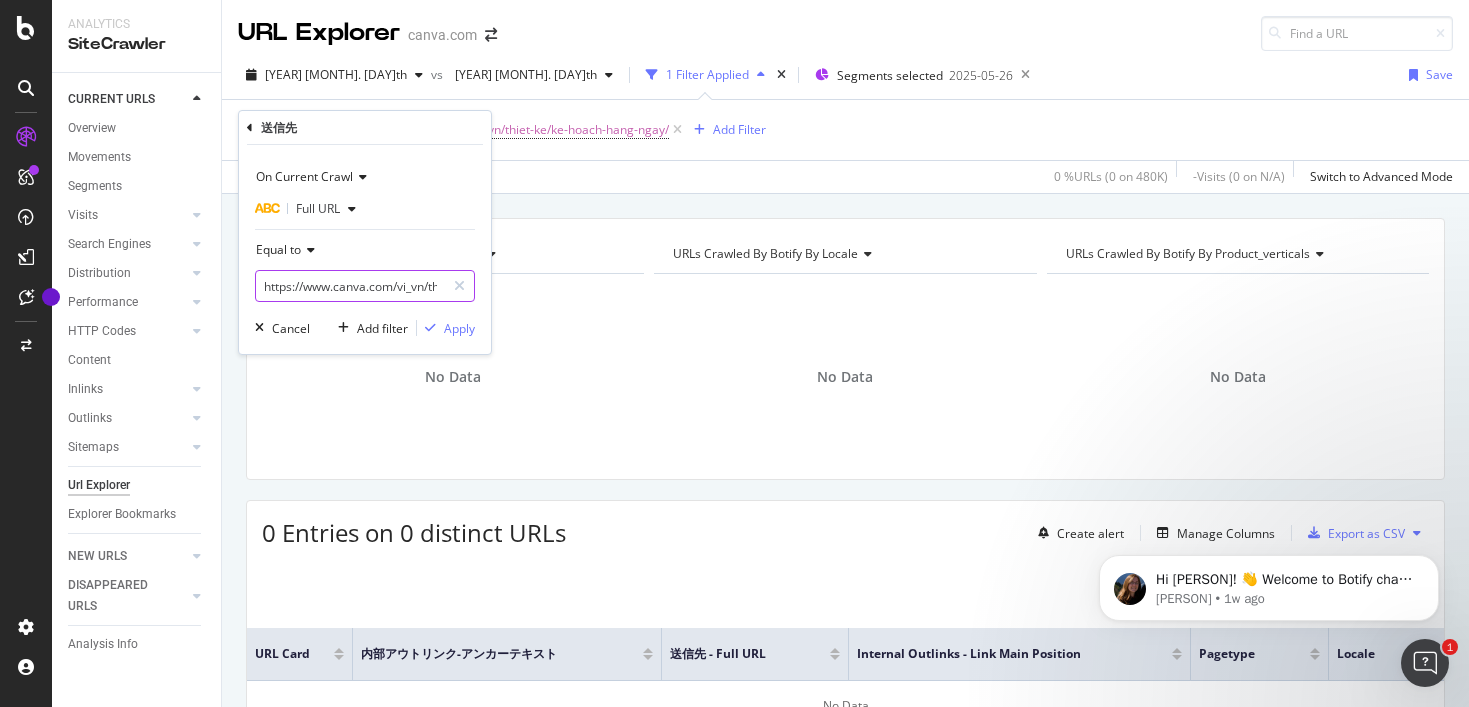 click on "https://www.canva.com/vi_vn/thiet-ke/ke-hoach-hang-ngay/" at bounding box center [350, 286] 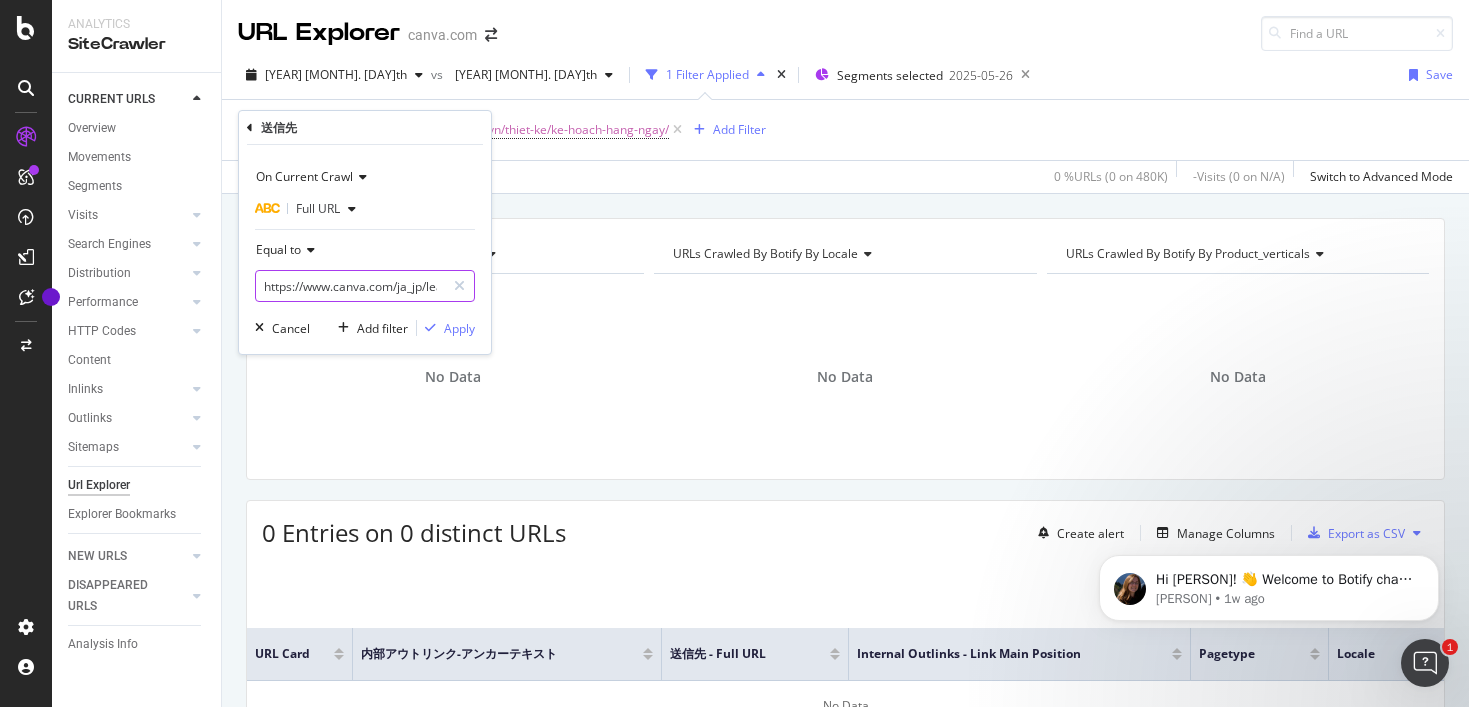 scroll, scrollTop: 0, scrollLeft: 309, axis: horizontal 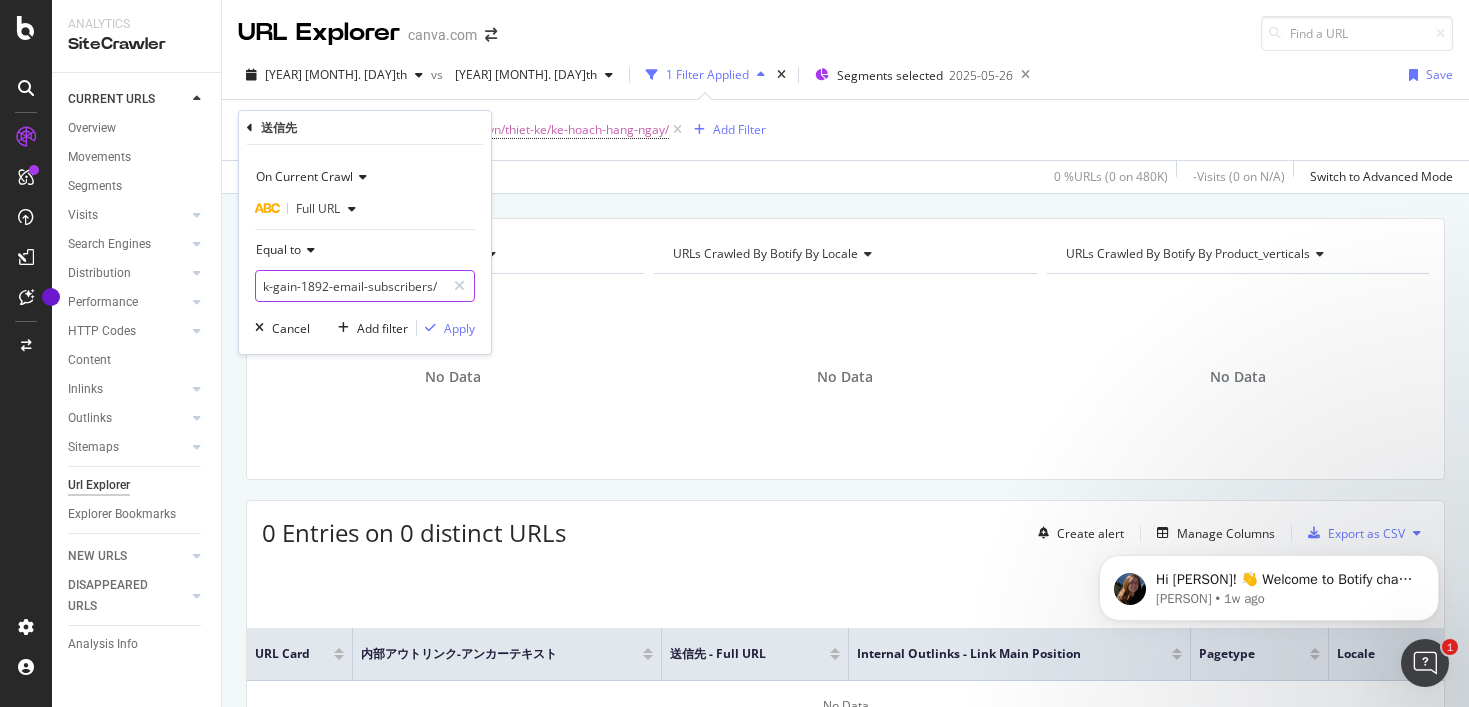 type on "https://www.canva.com/ja_jp/learn/used-canva-facebook-gain-1892-email-subscribers/" 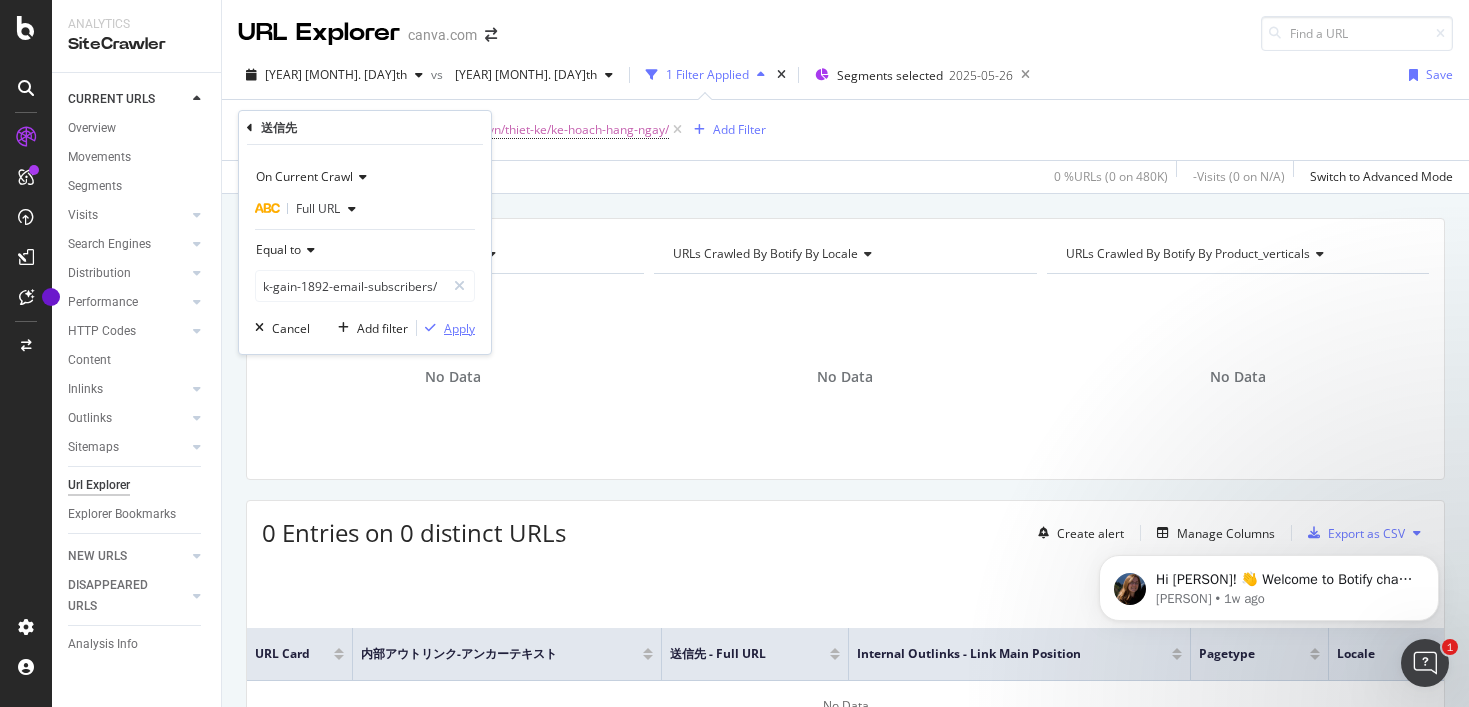 scroll, scrollTop: 0, scrollLeft: 0, axis: both 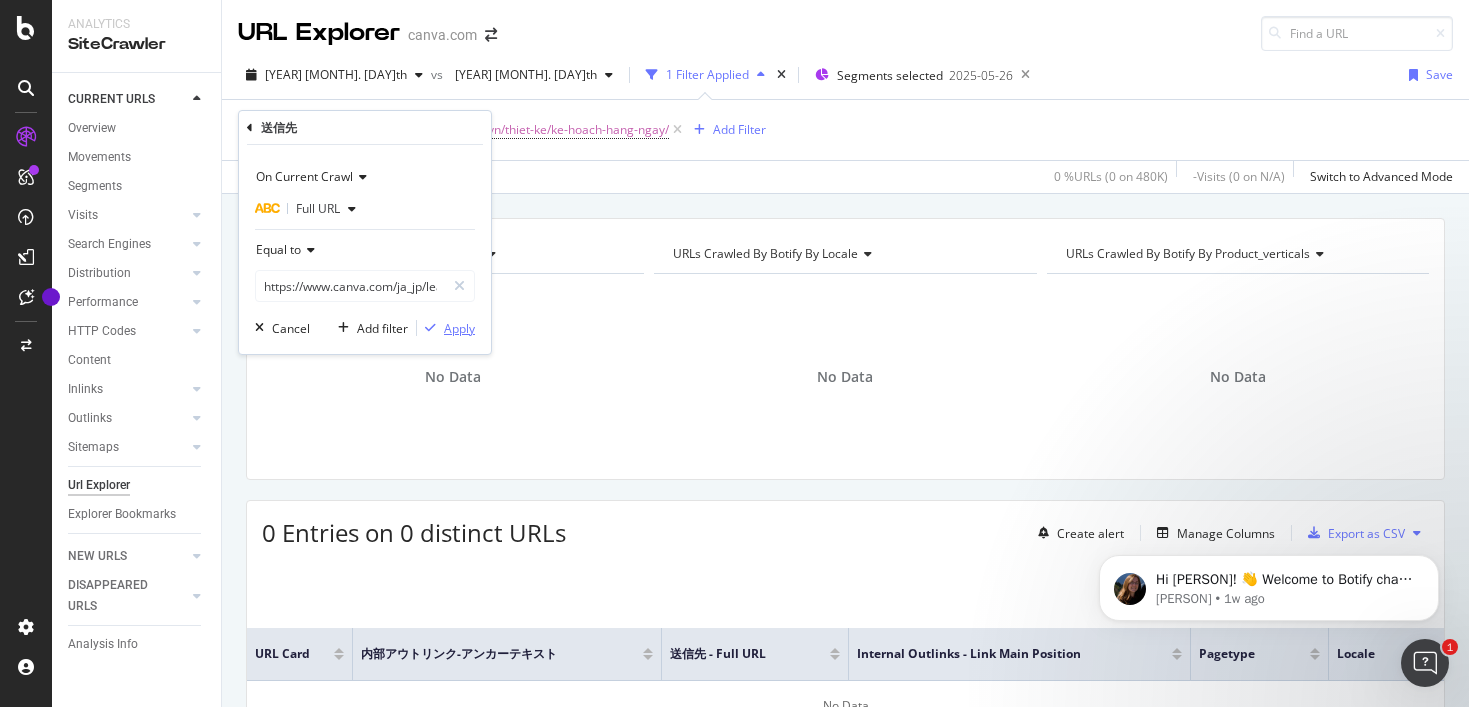 click on "Apply" at bounding box center (446, 328) 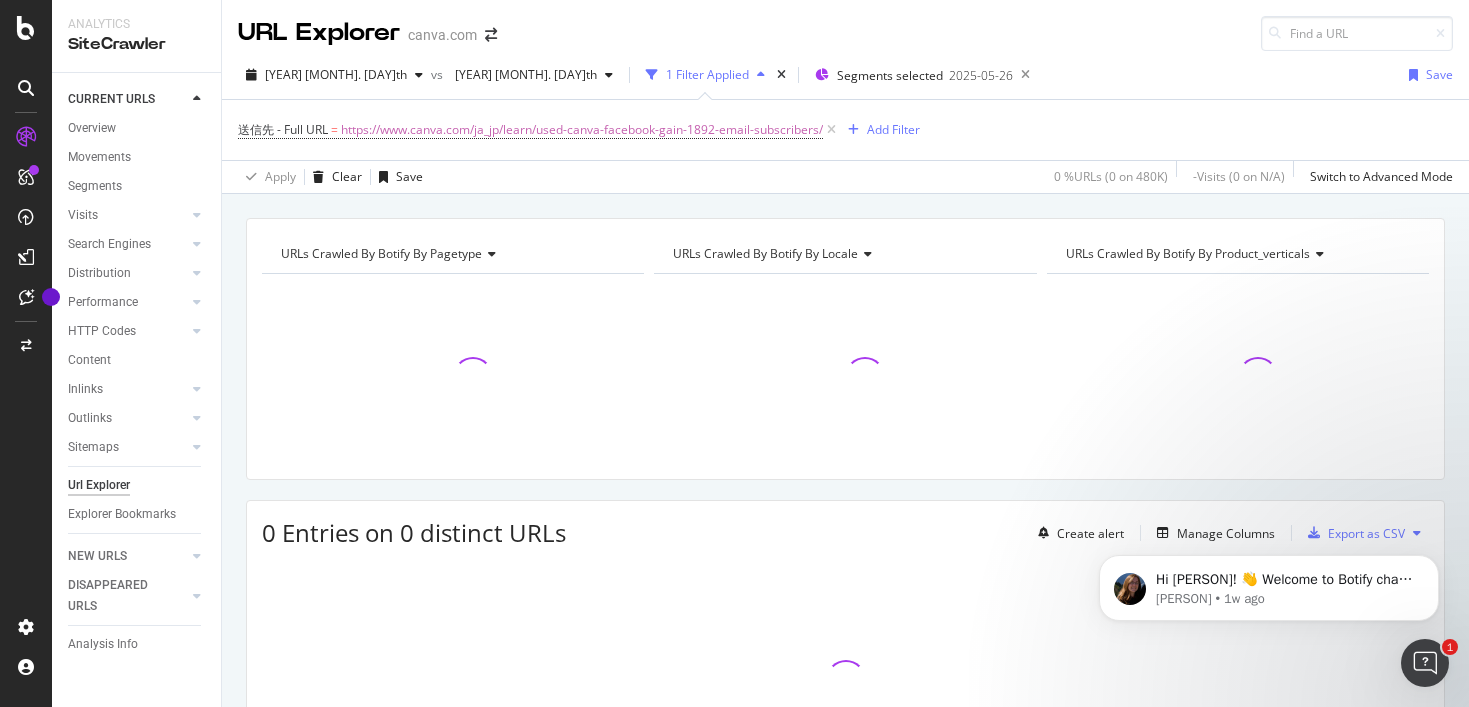 click at bounding box center (453, 377) 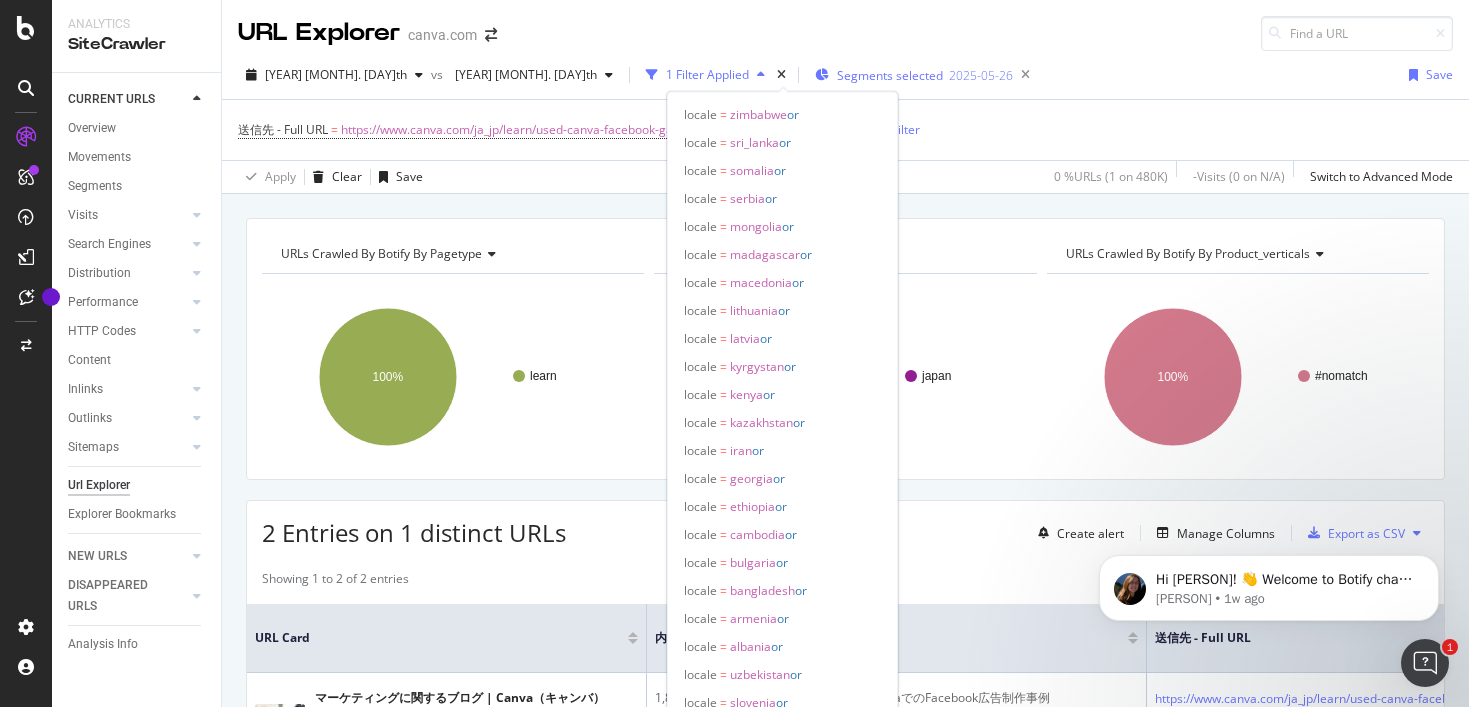 click on "2025-05-26" at bounding box center (981, 75) 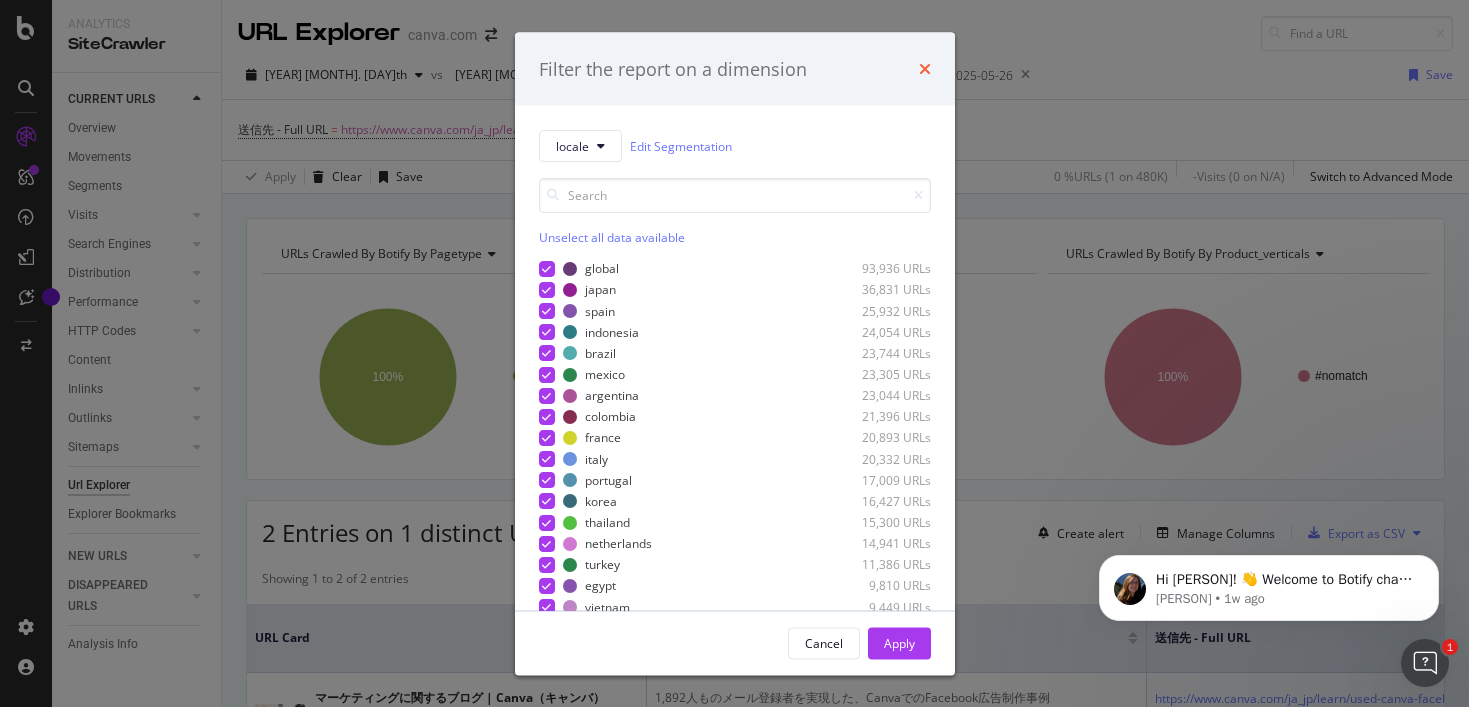 click at bounding box center (925, 69) 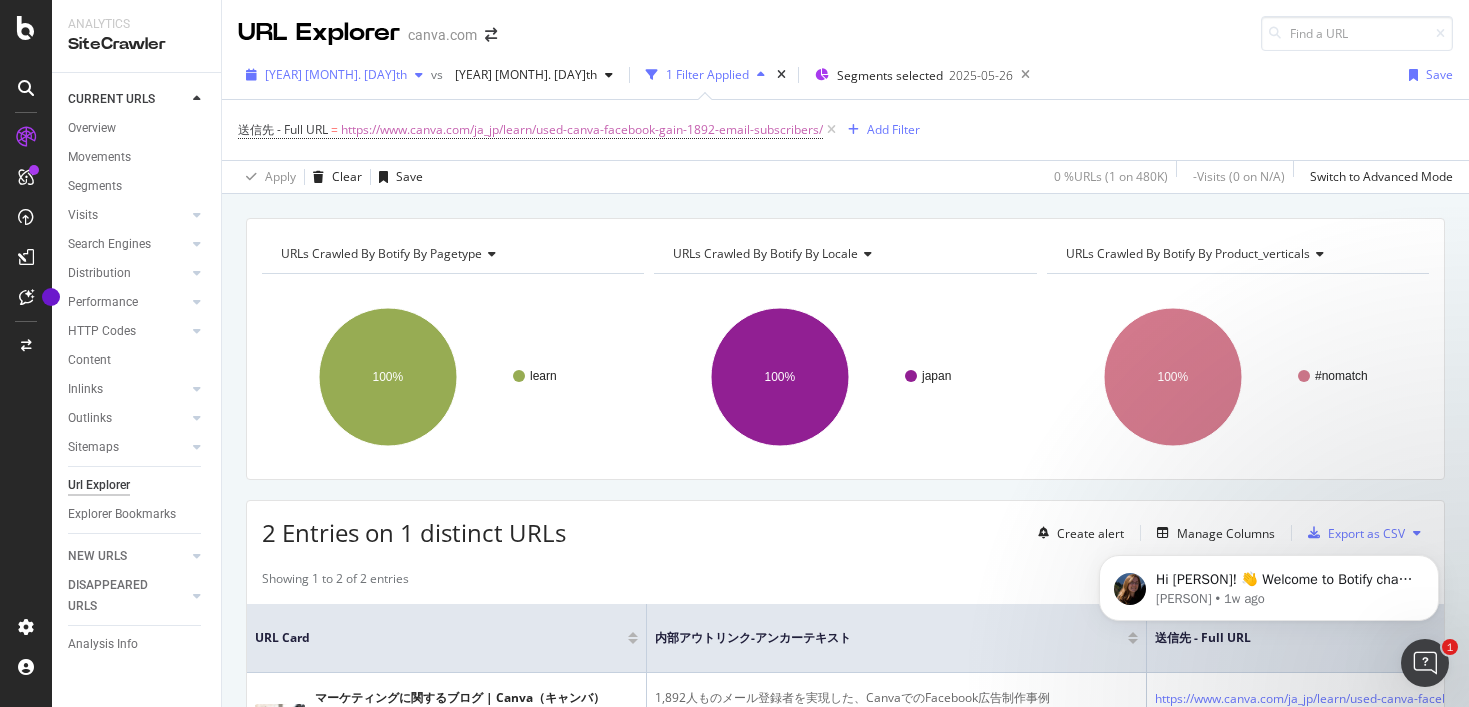 click on "2025 6月. 22nd" at bounding box center [334, 75] 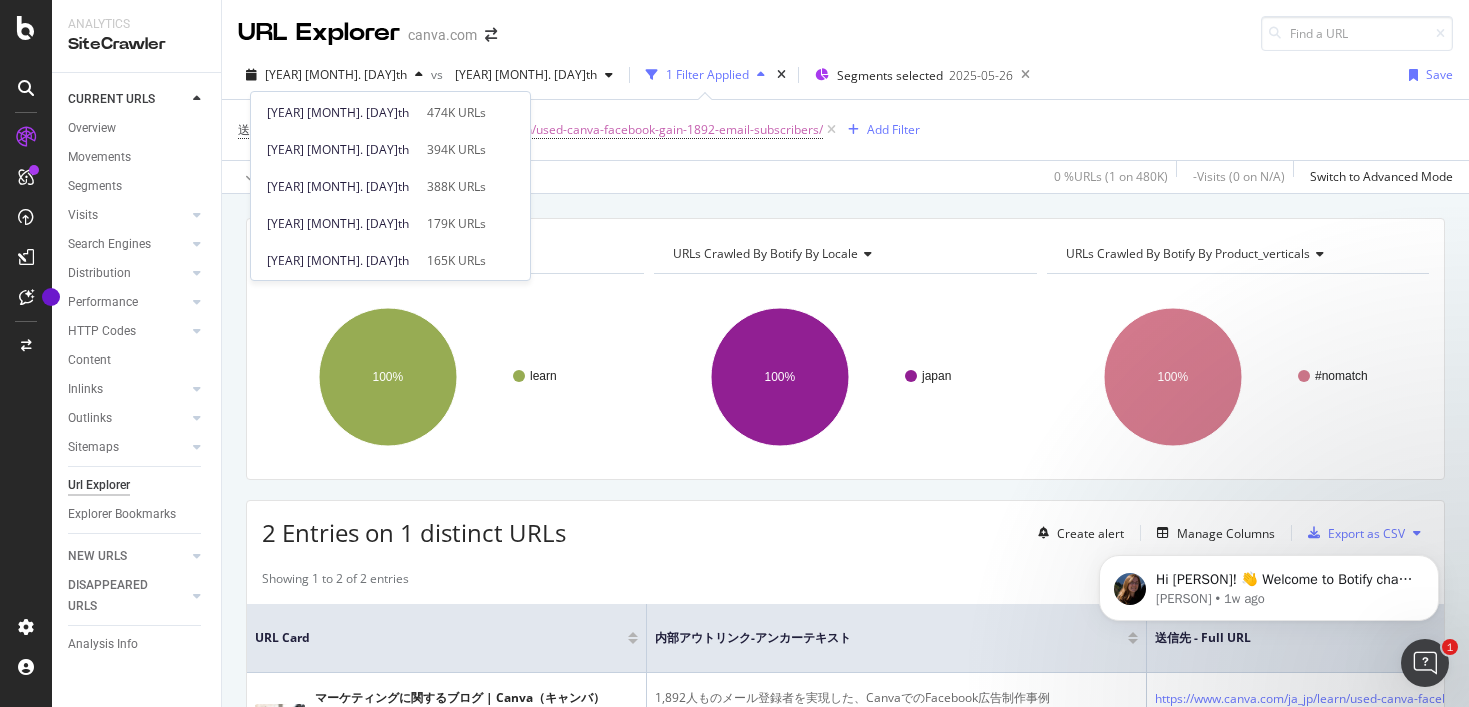scroll, scrollTop: 0, scrollLeft: 0, axis: both 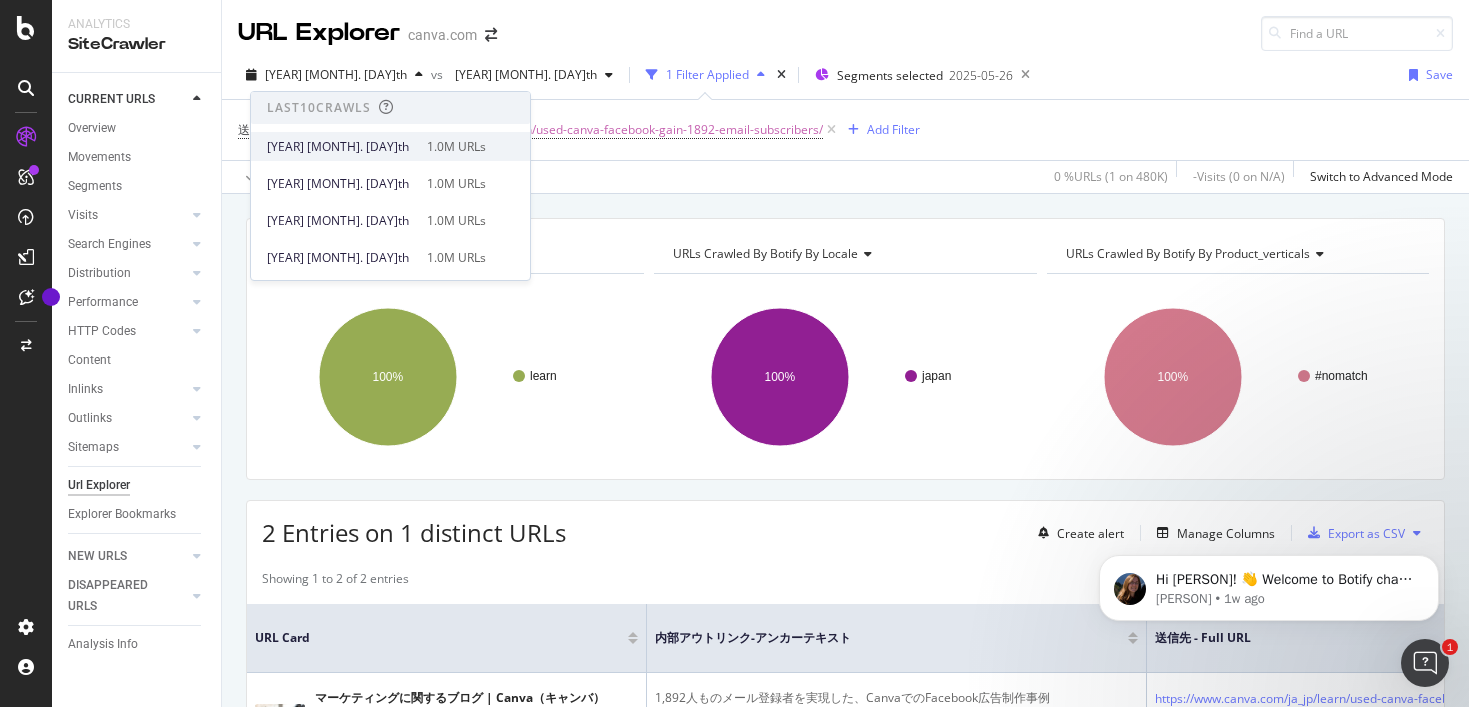click on "1.0M URLs" at bounding box center (456, 147) 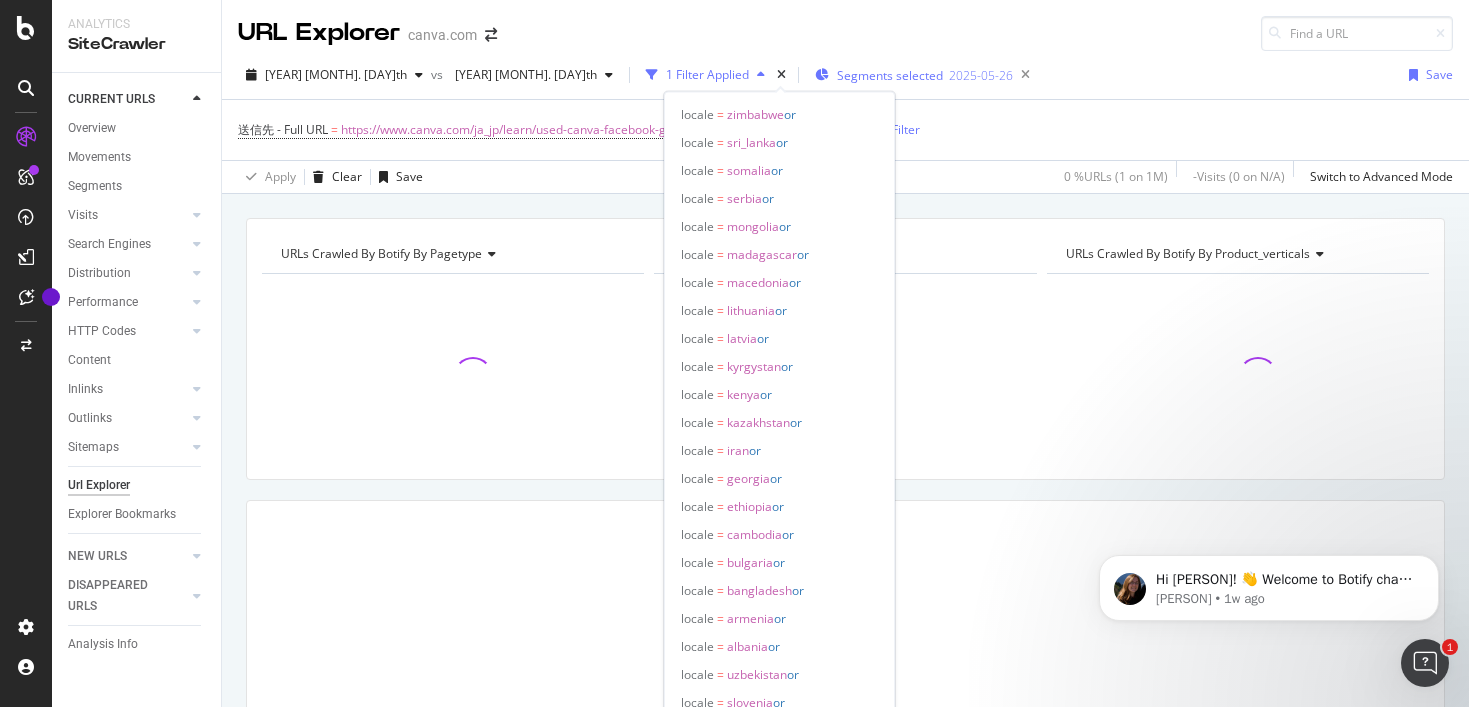 click on "Segments selected" at bounding box center (890, 75) 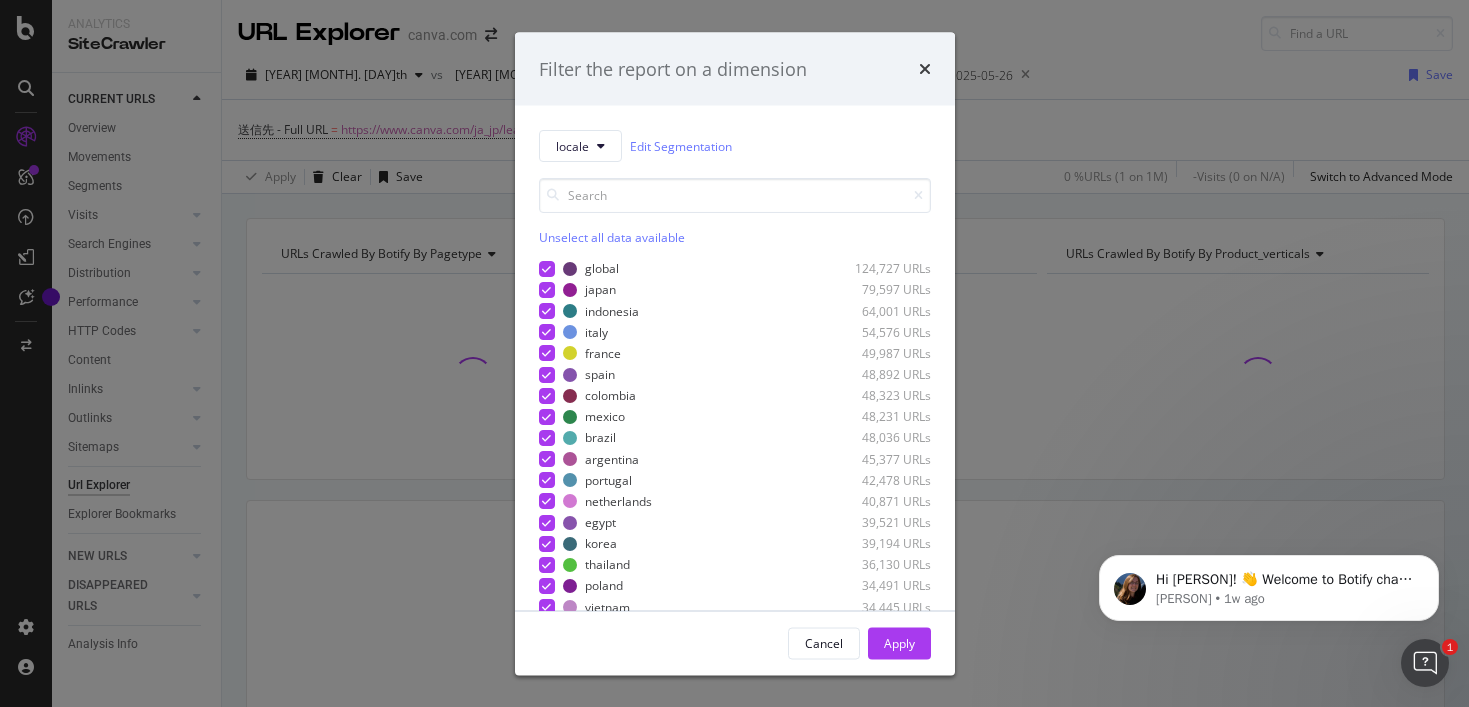 scroll, scrollTop: 37, scrollLeft: 0, axis: vertical 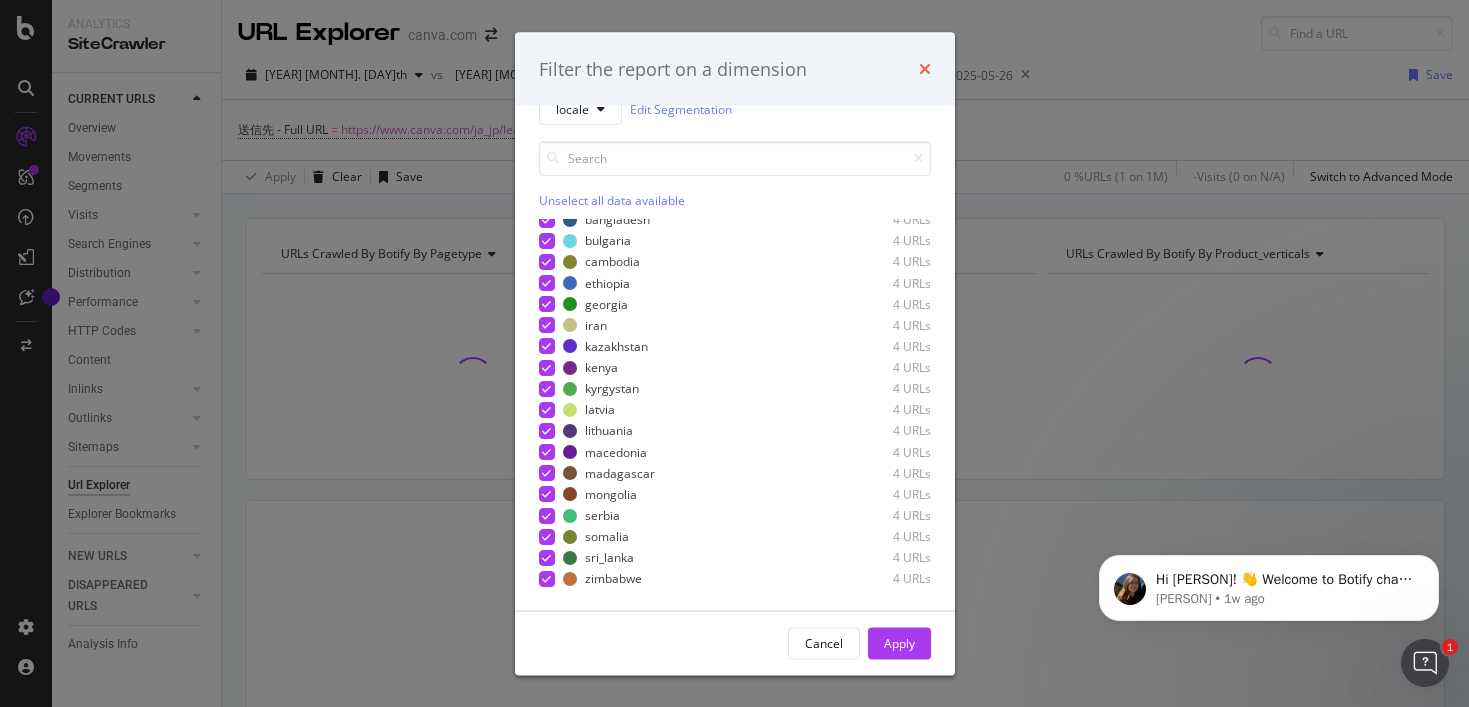 click at bounding box center [925, 69] 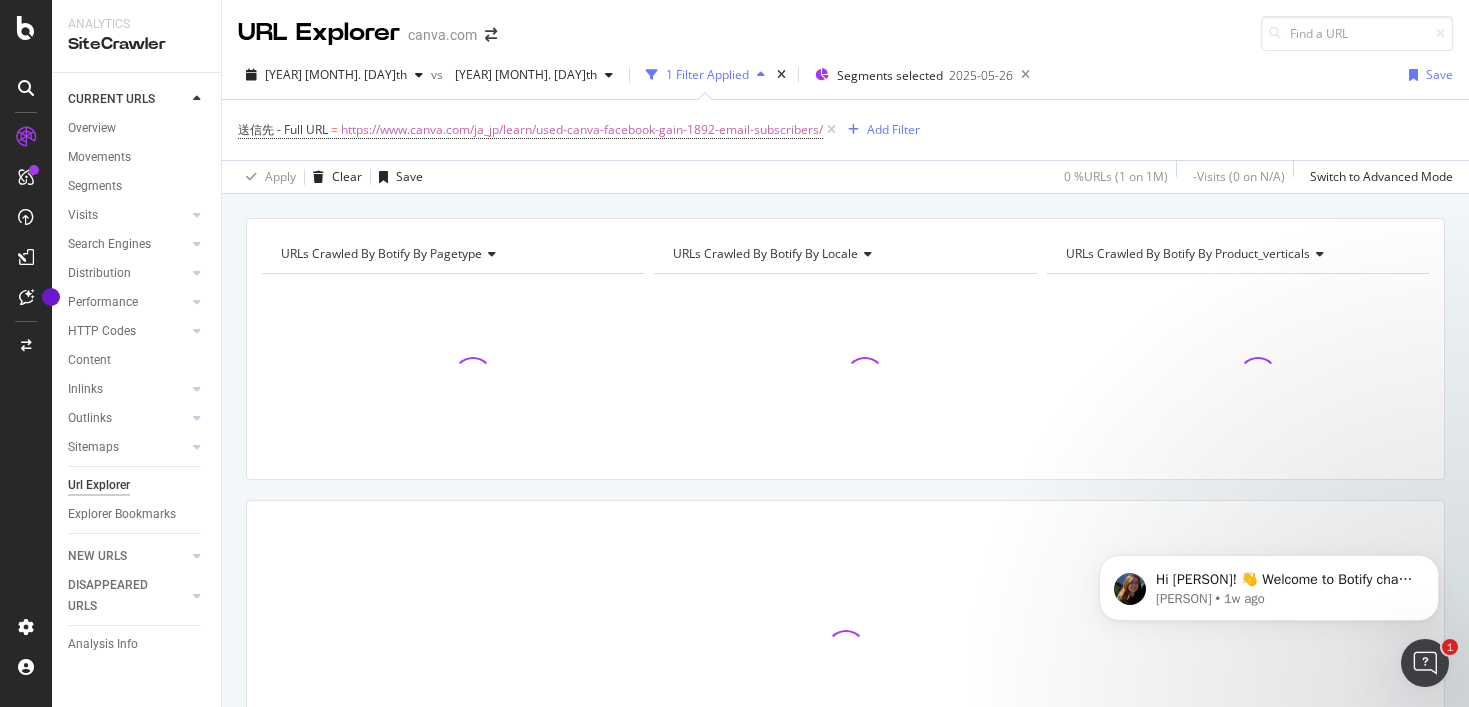 type 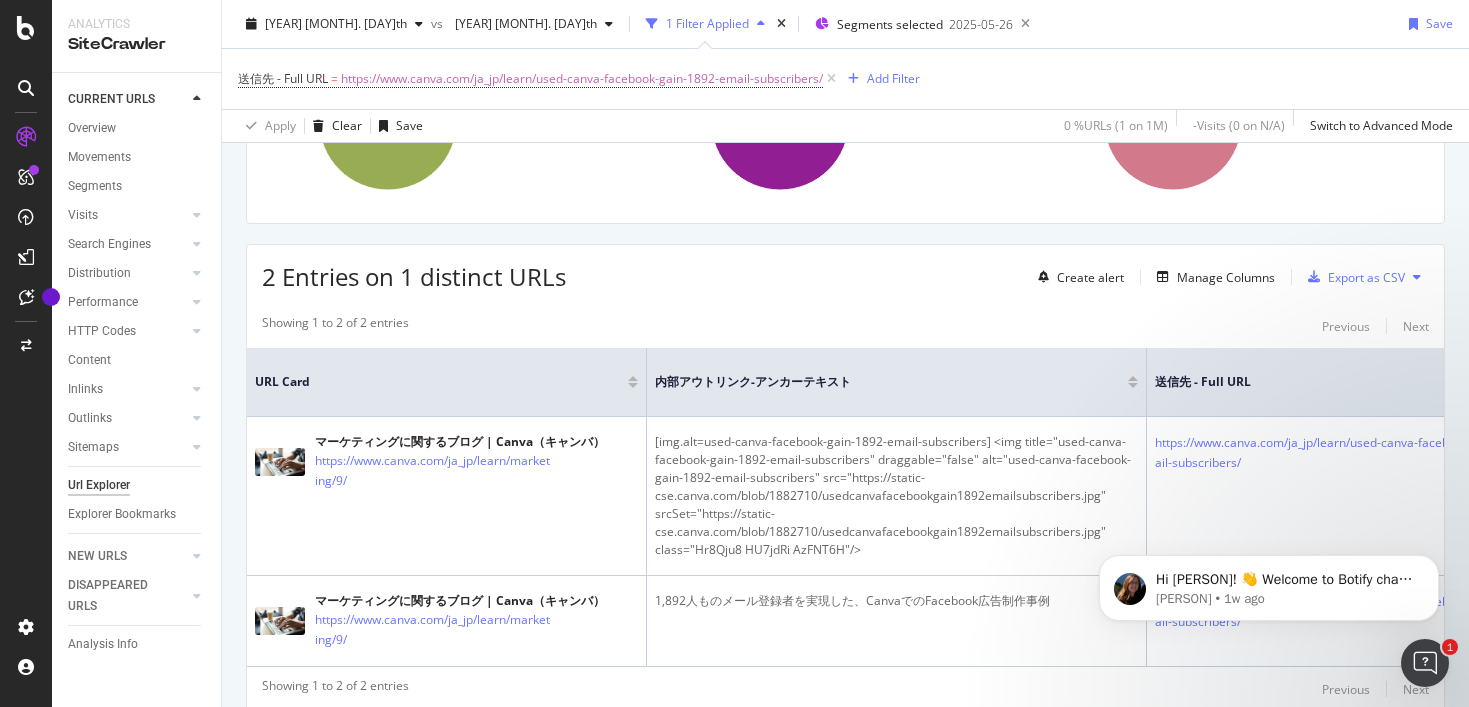 scroll, scrollTop: 332, scrollLeft: 0, axis: vertical 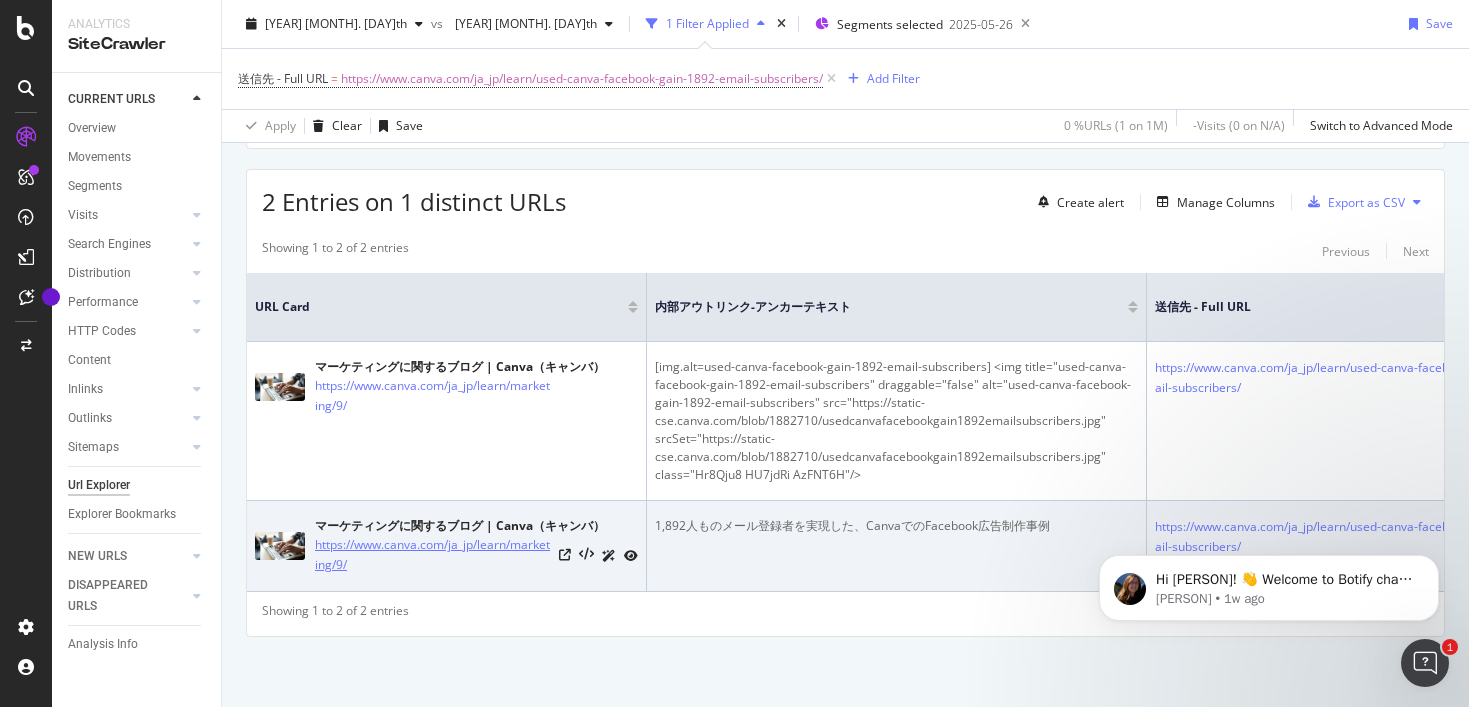 click on "https://www.canva.com/ja_jp/learn/marketing/9/" at bounding box center [433, 555] 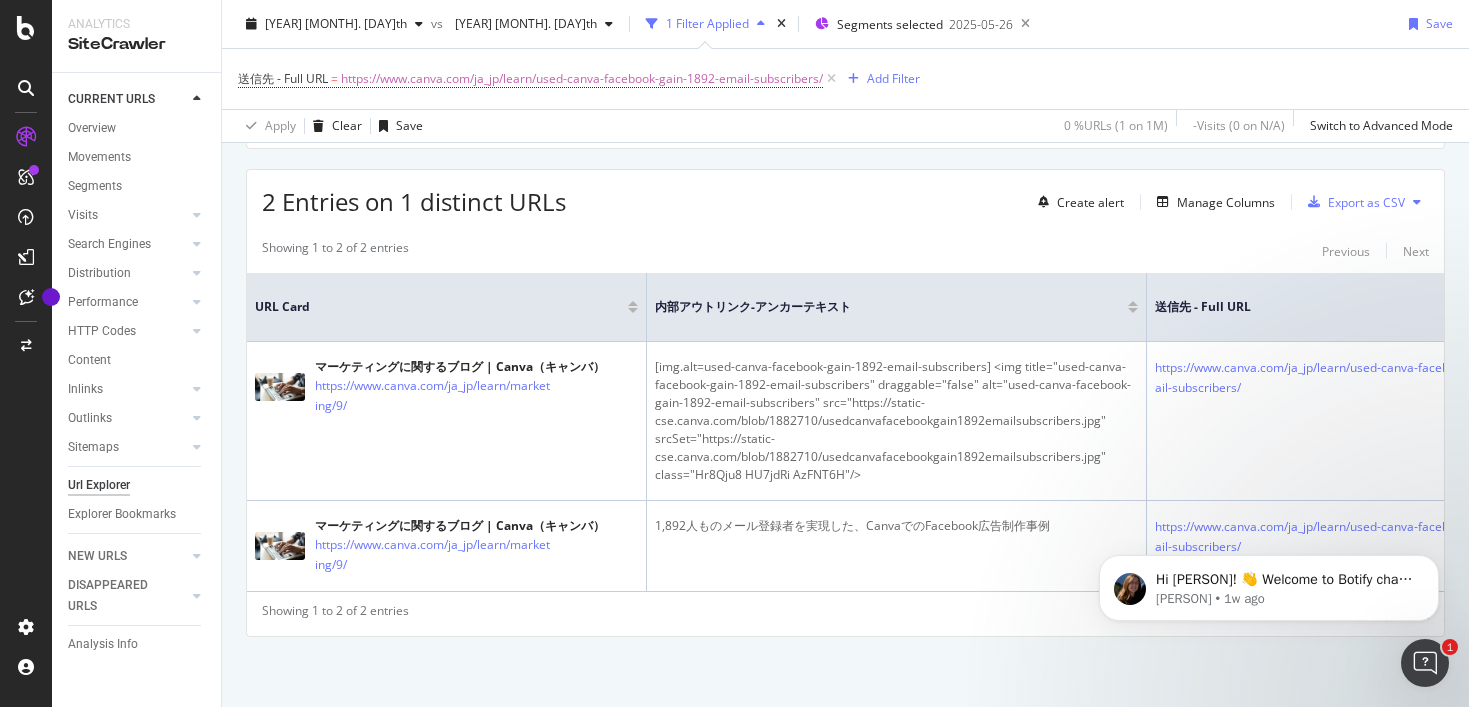 click on "URLs Crawled By Botify By pagetype
Chart (by Value) Table Expand Export as CSV Export as PNG Add to Custom Report
×
learn 100% pagetype Crawled URLs learn 1 learn
URLs Crawled By Botify By locale
Chart (by Value) Table Expand Export as CSV Export as PNG Add to Custom Report
×
japan 100% locale Crawled URLs japan 1 japan
URLs Crawled By Botify By product_verticals
Chart (by Value) Table Expand Export as CSV Export as PNG Add to Custom Report
×
#nomatch 100% product_verticals Crawled URLs #nomatch 1 #nomatch" at bounding box center (845, 297) 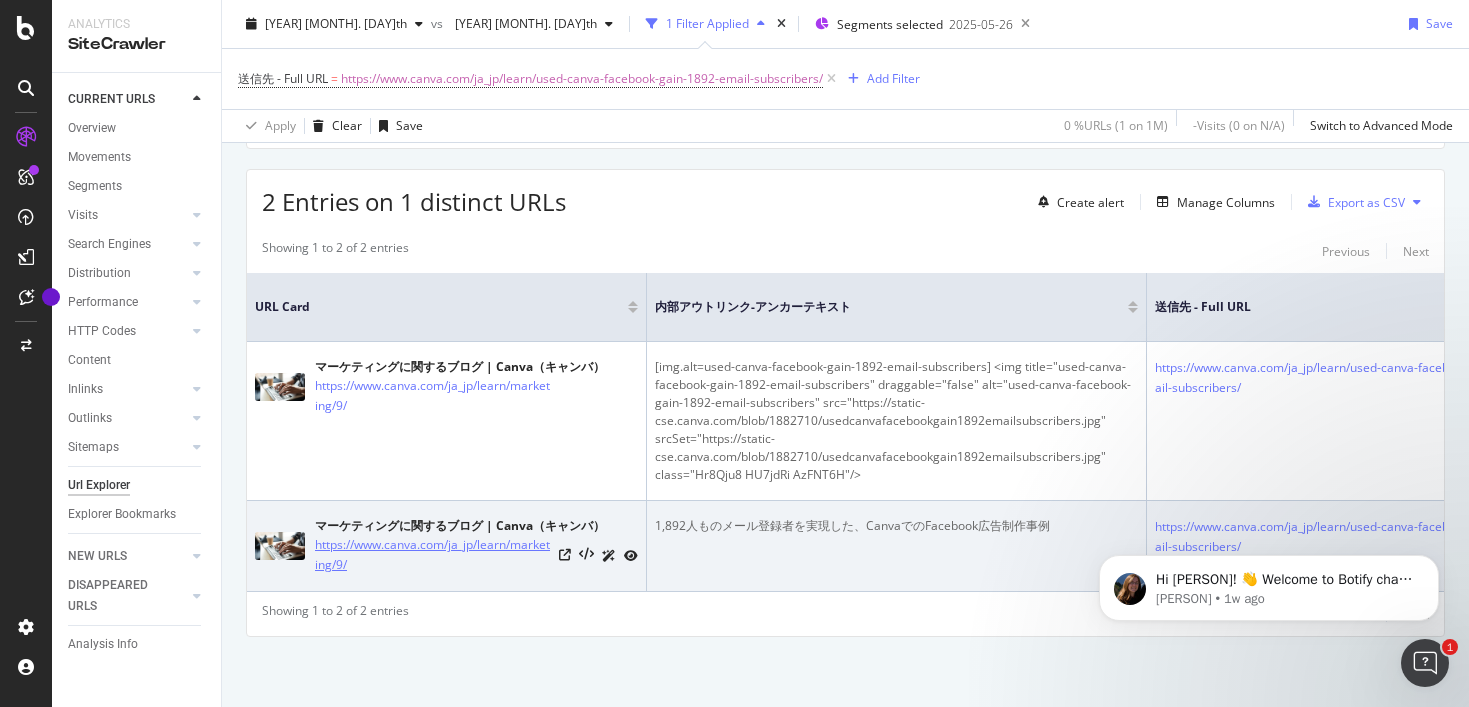 drag, startPoint x: 309, startPoint y: 543, endPoint x: 377, endPoint y: 571, distance: 73.53911 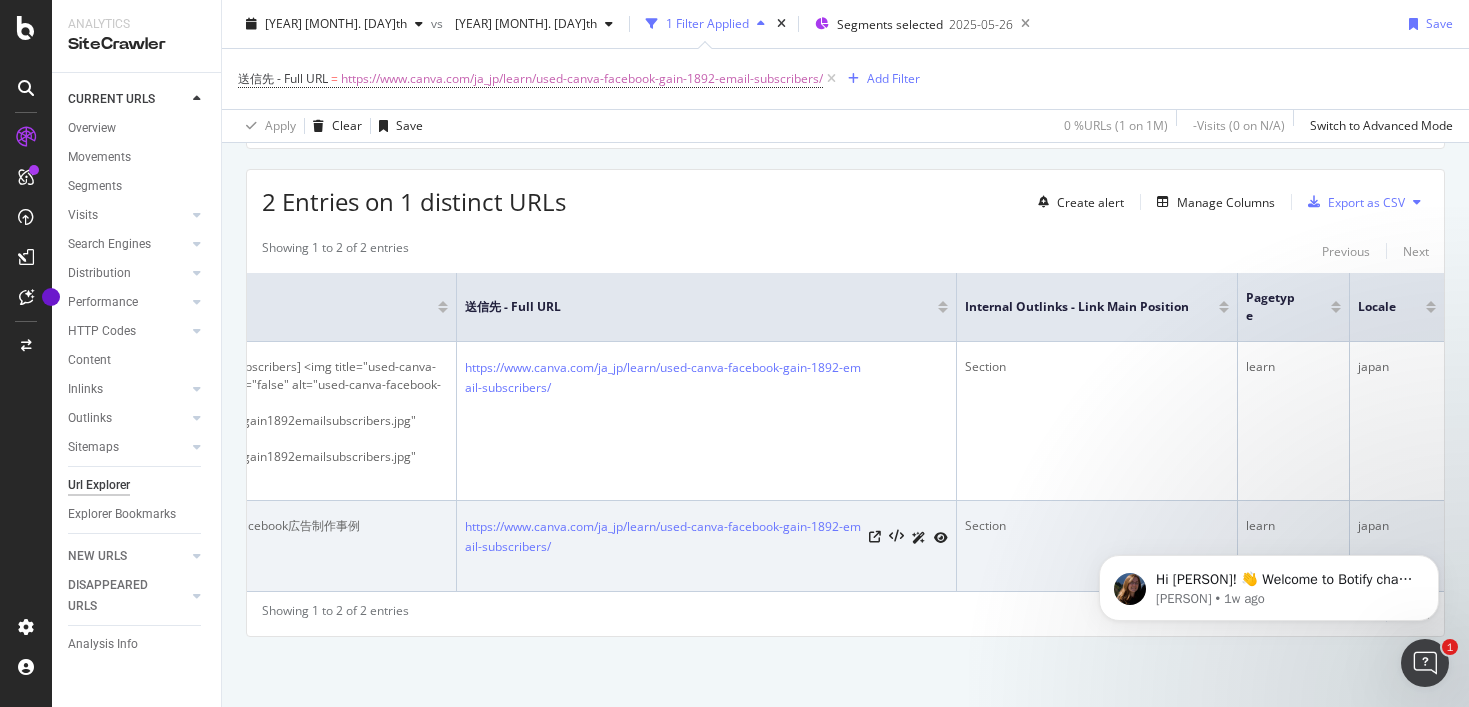 scroll, scrollTop: 0, scrollLeft: 0, axis: both 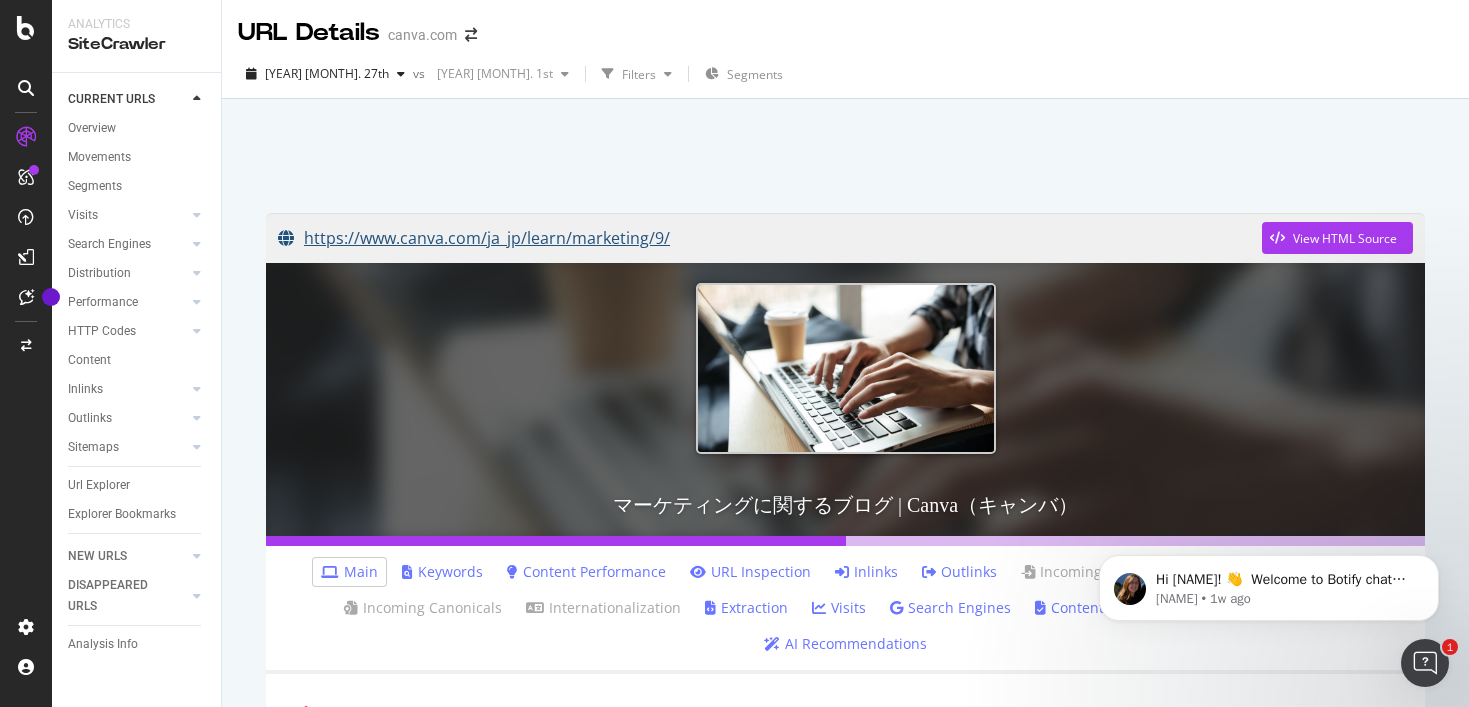 click on "https://www.canva.com/ja_jp/learn/marketing/9/" at bounding box center (770, 238) 